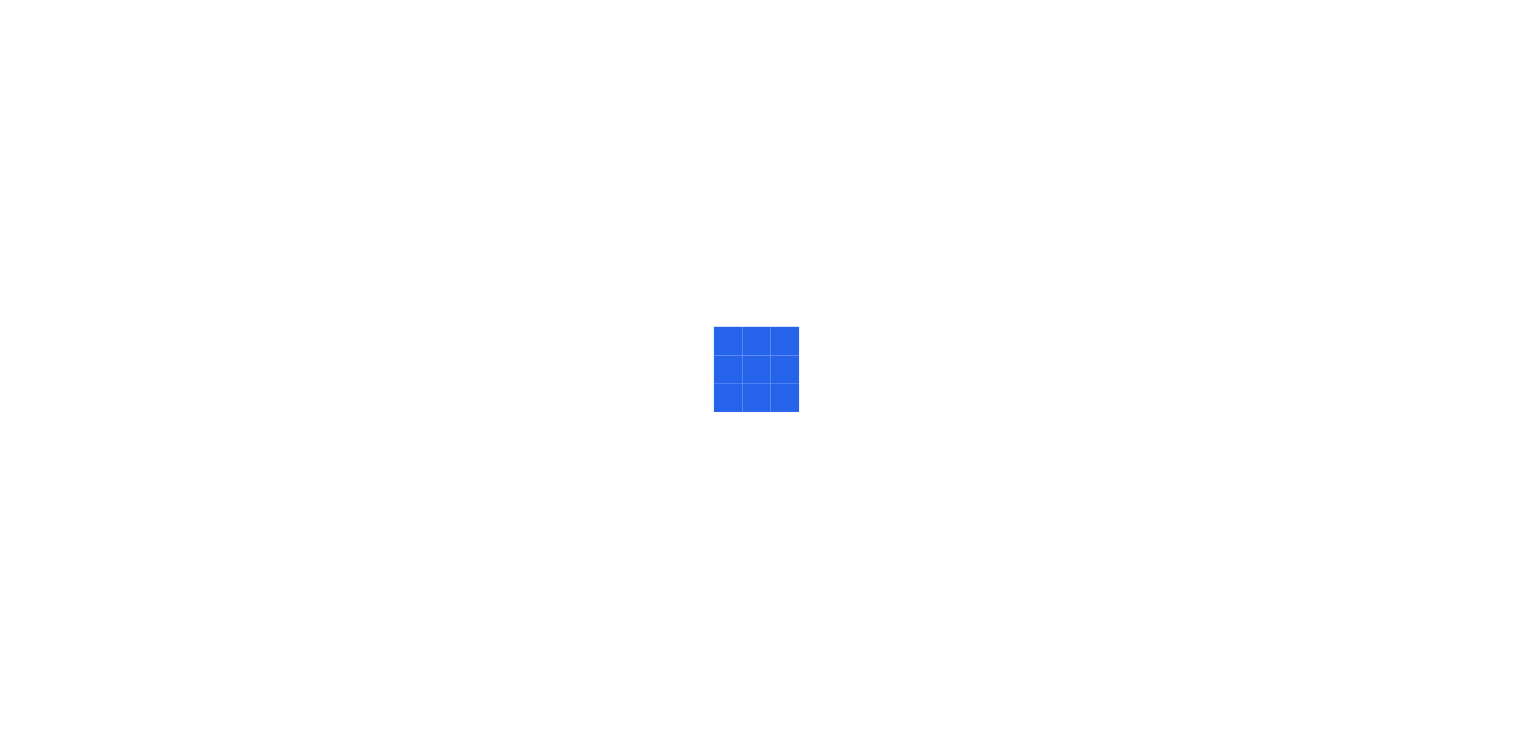 scroll, scrollTop: 0, scrollLeft: 0, axis: both 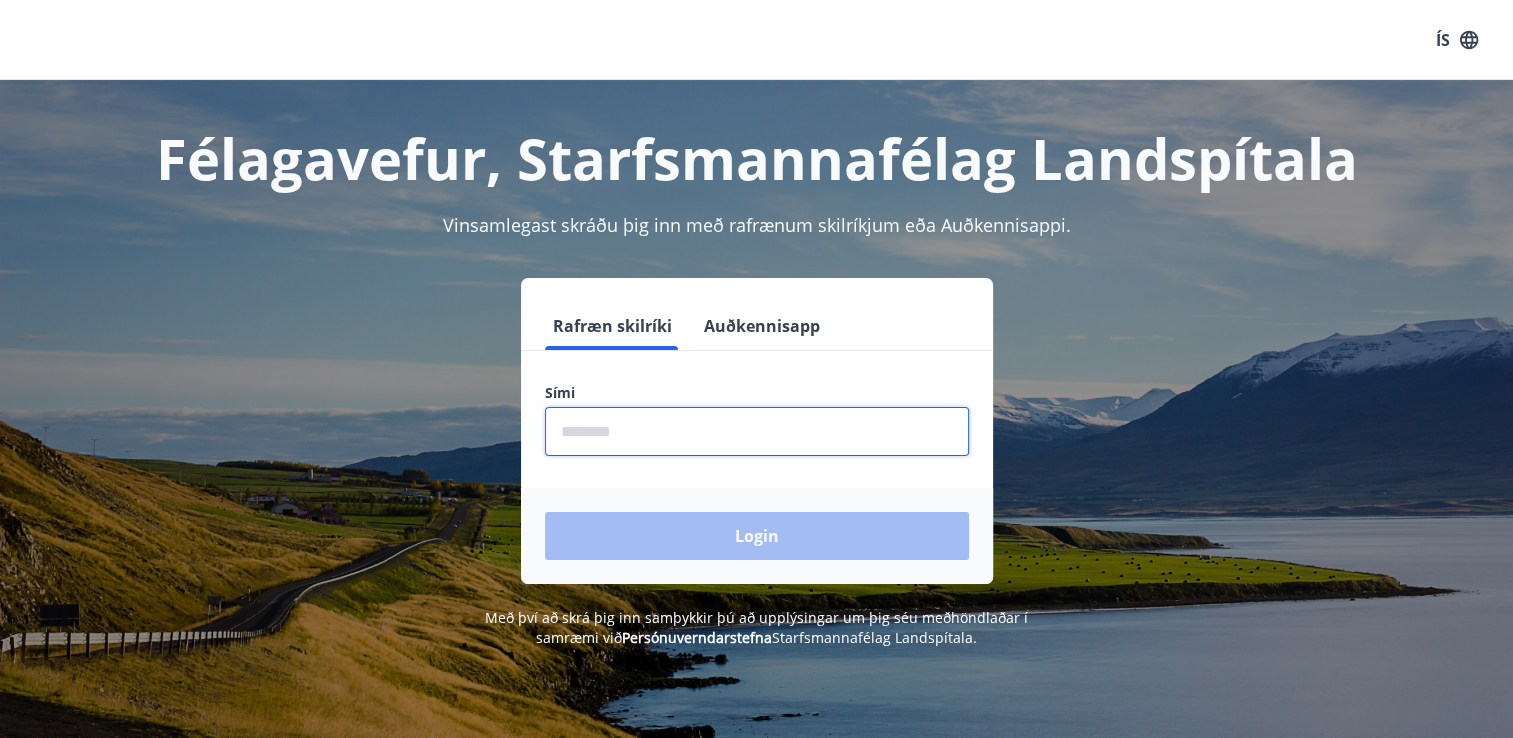 click at bounding box center (757, 431) 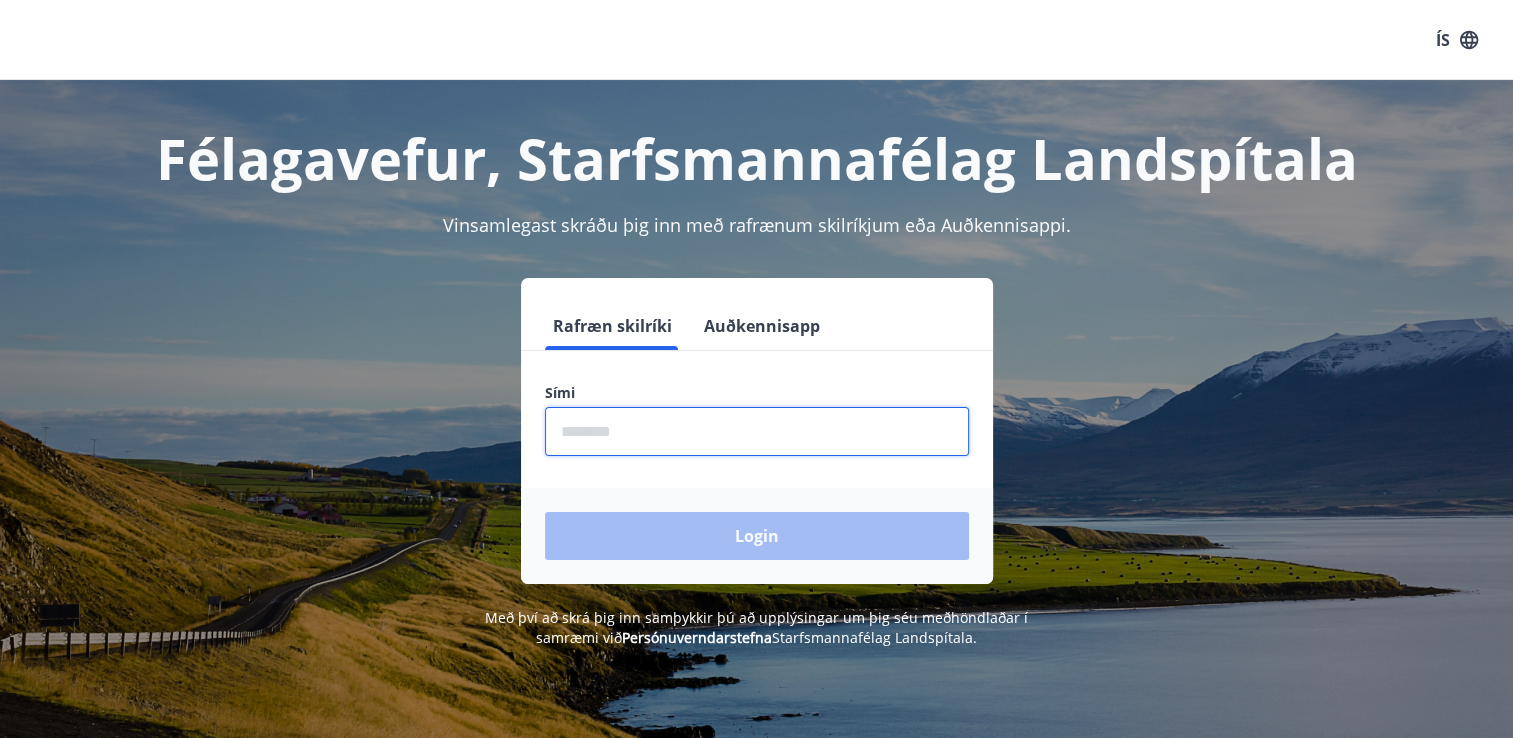 type on "********" 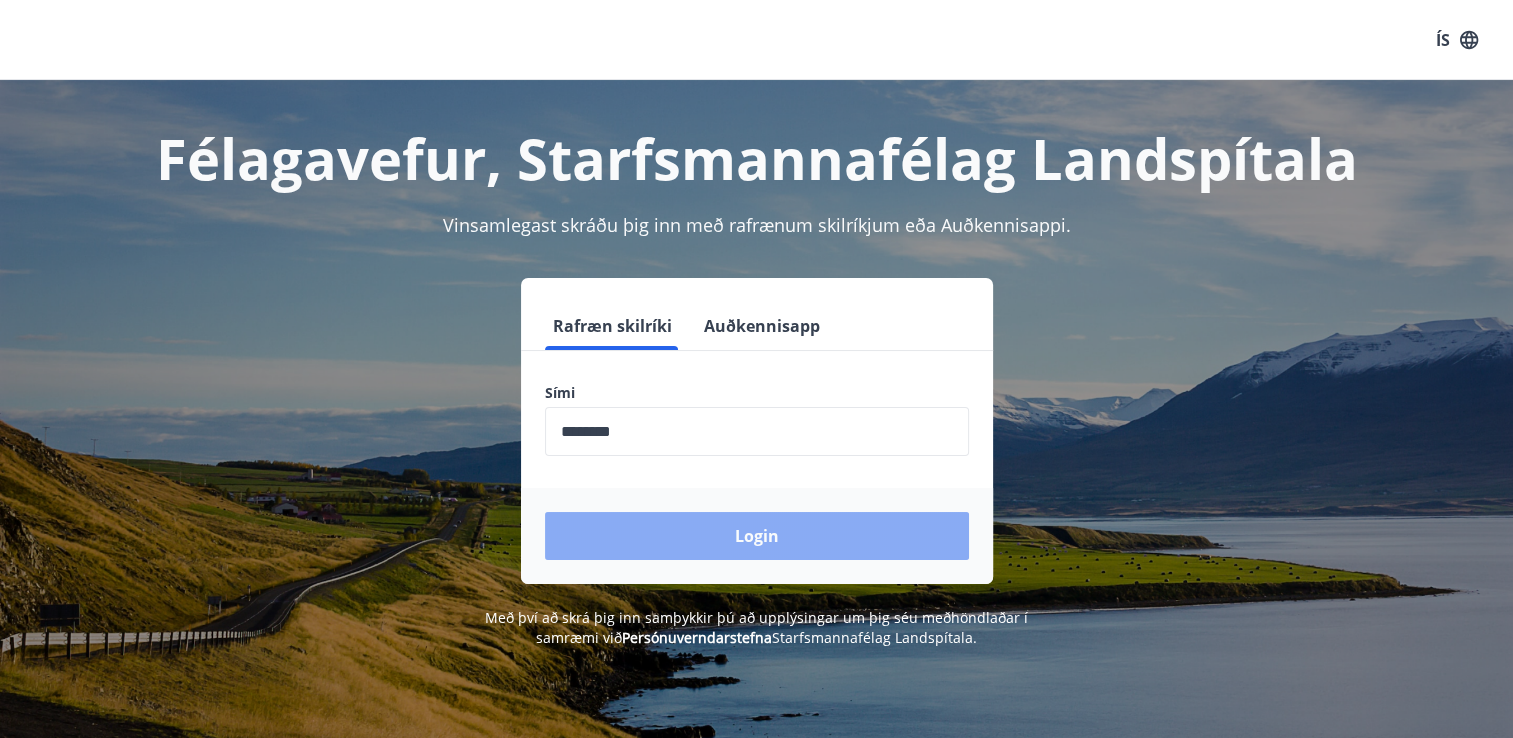 click on "Login" at bounding box center (757, 536) 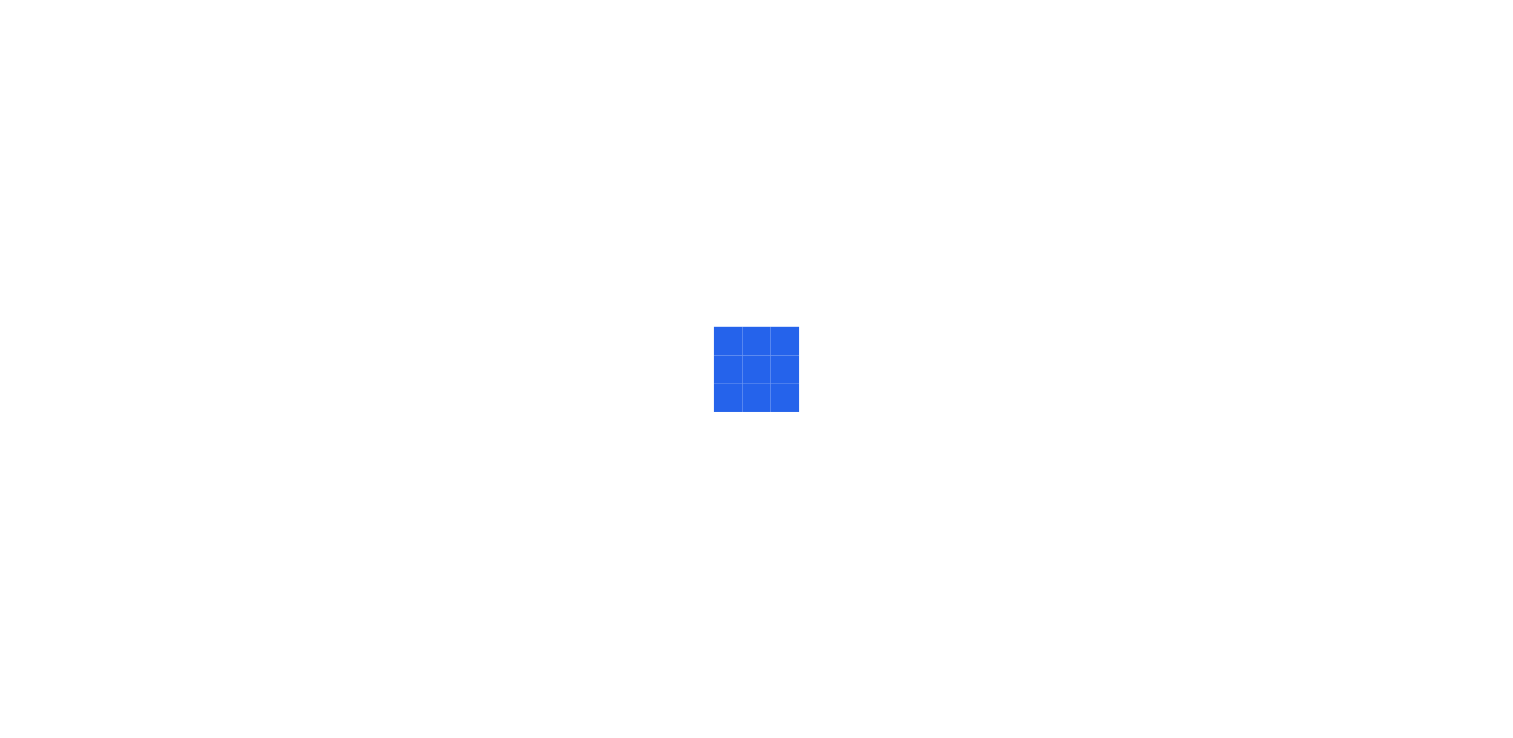 scroll, scrollTop: 0, scrollLeft: 0, axis: both 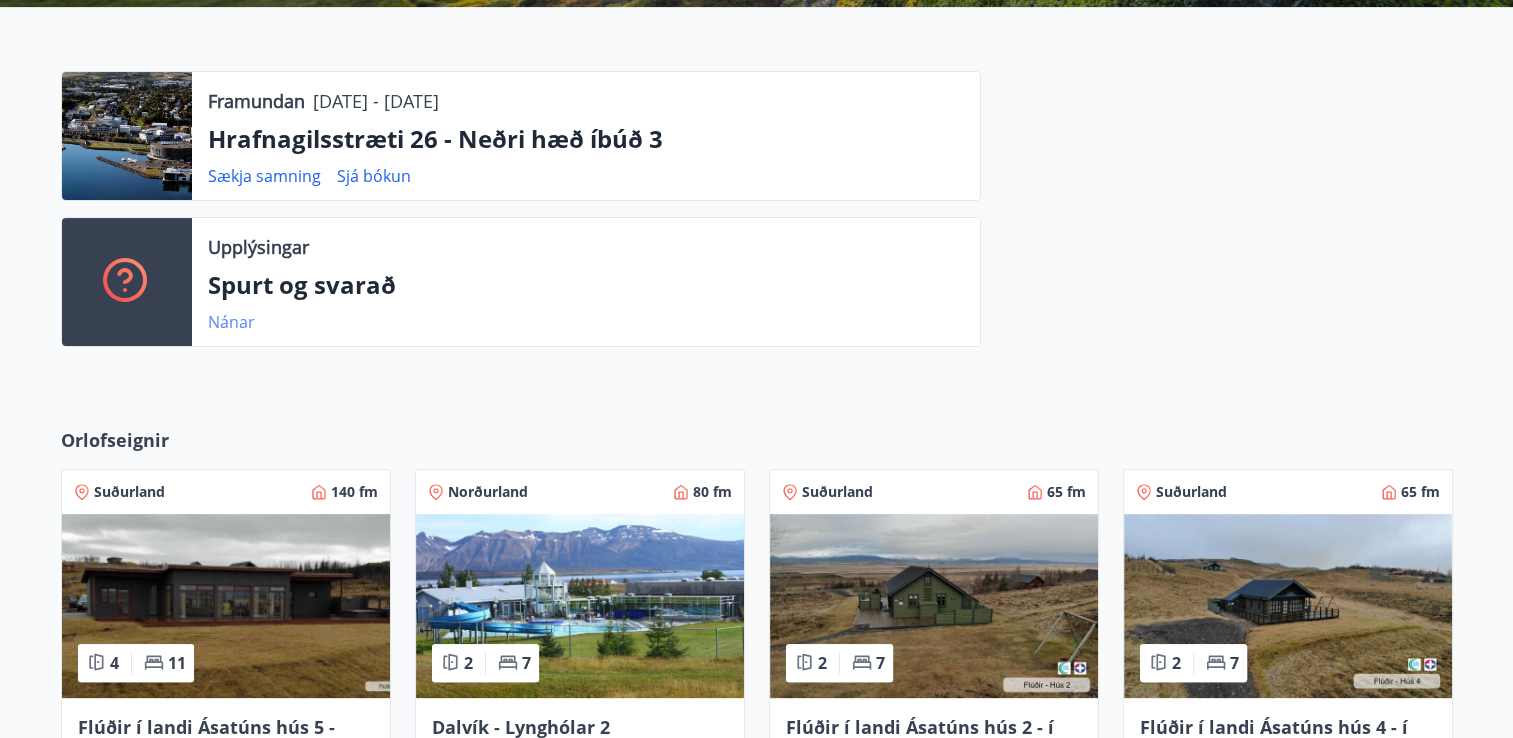 click on "Nánar" at bounding box center (231, 322) 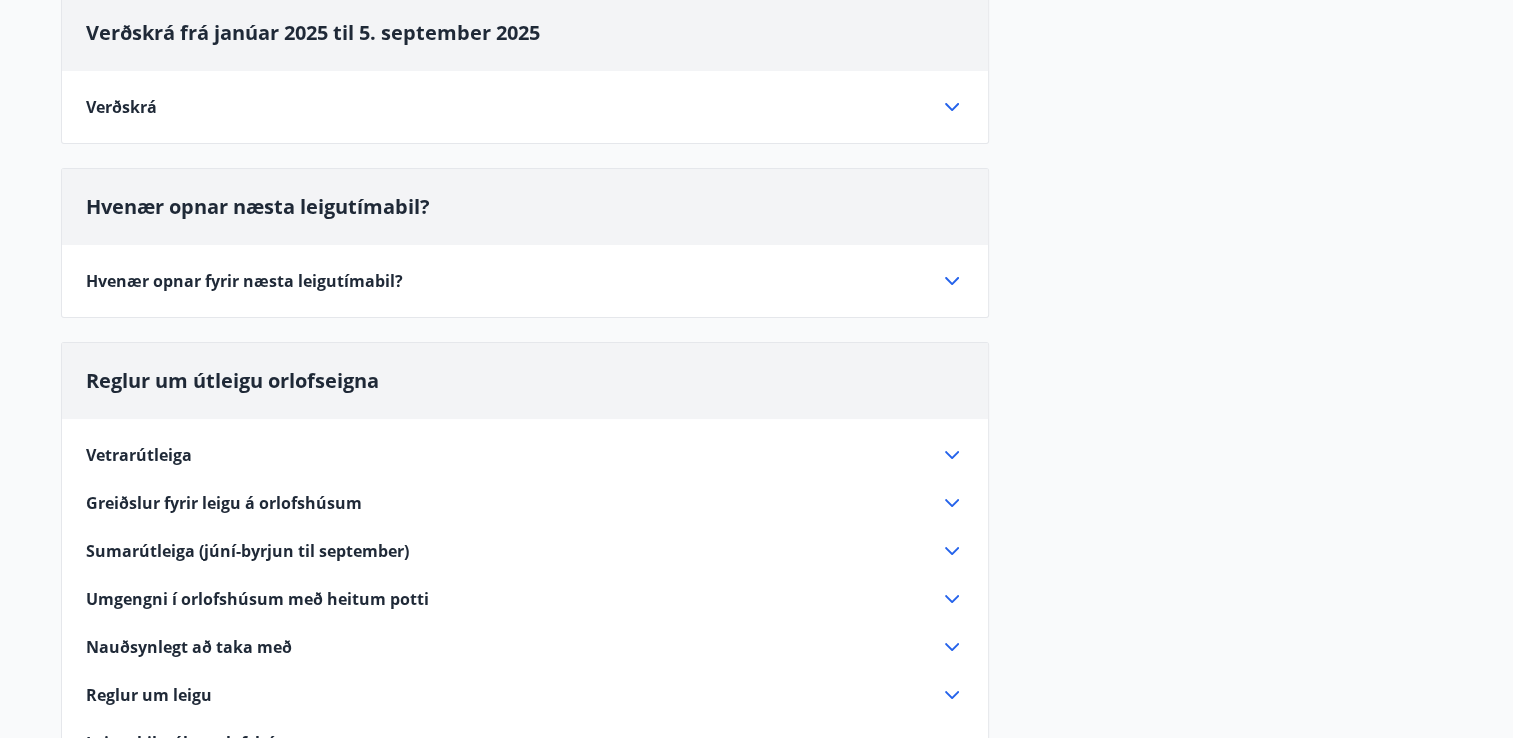 scroll, scrollTop: 191, scrollLeft: 0, axis: vertical 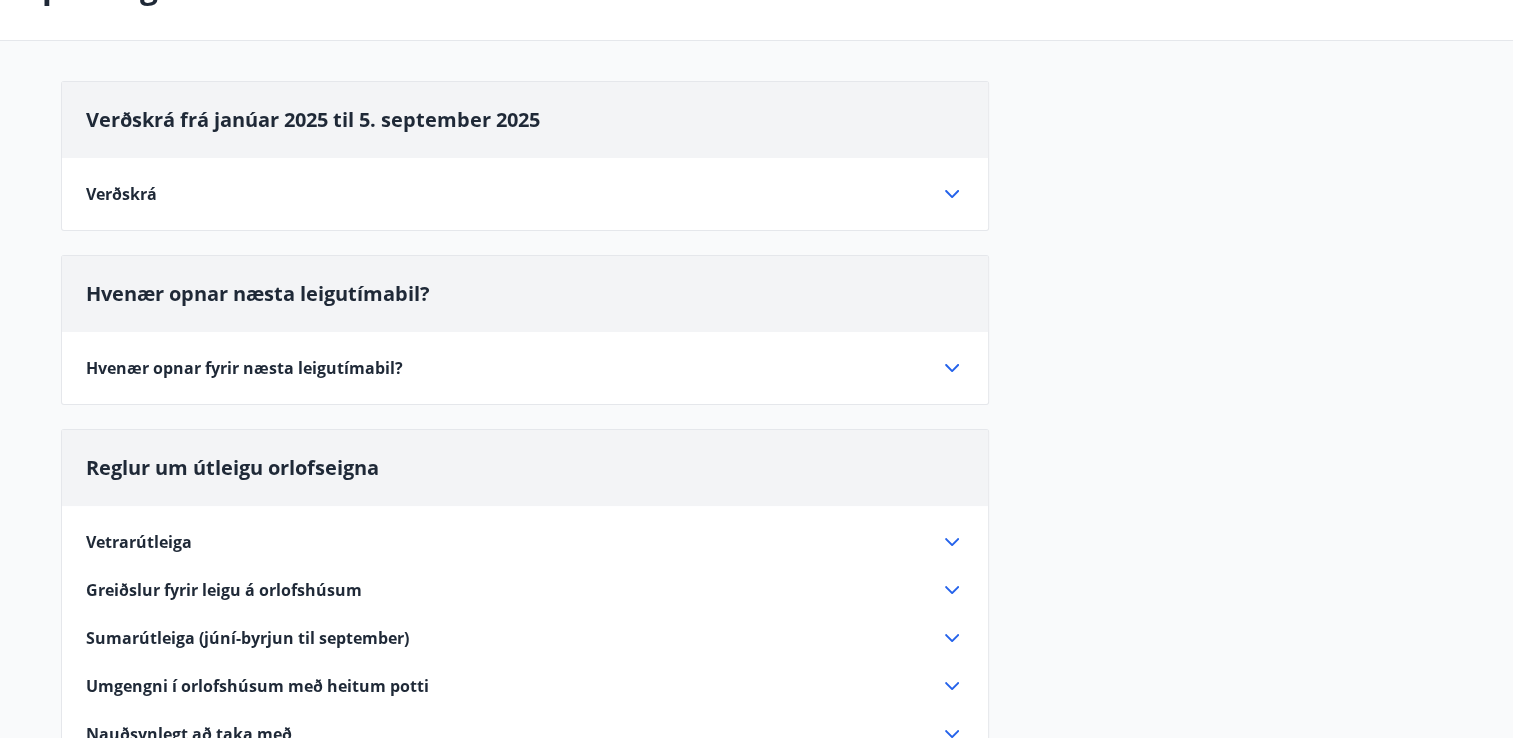 click 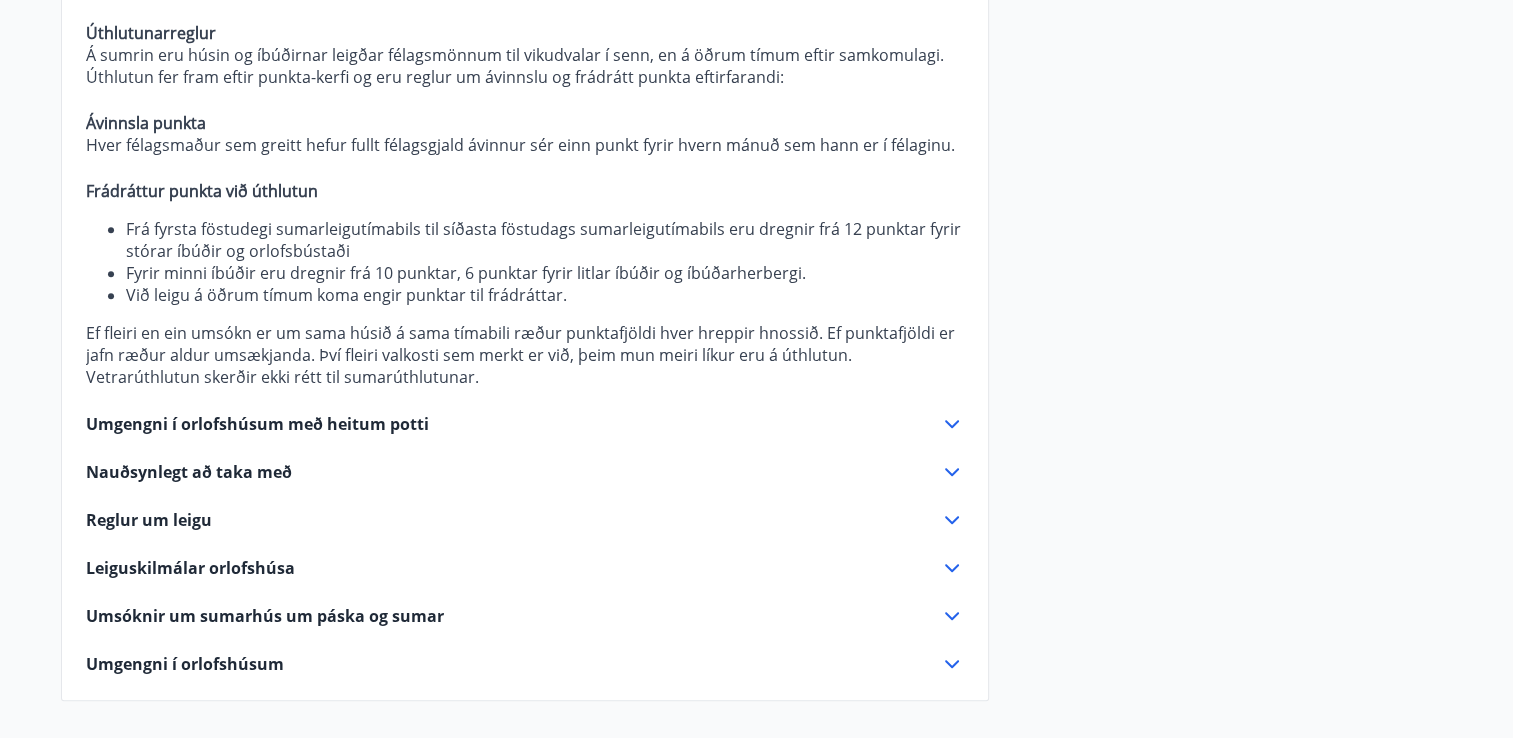 scroll, scrollTop: 904, scrollLeft: 0, axis: vertical 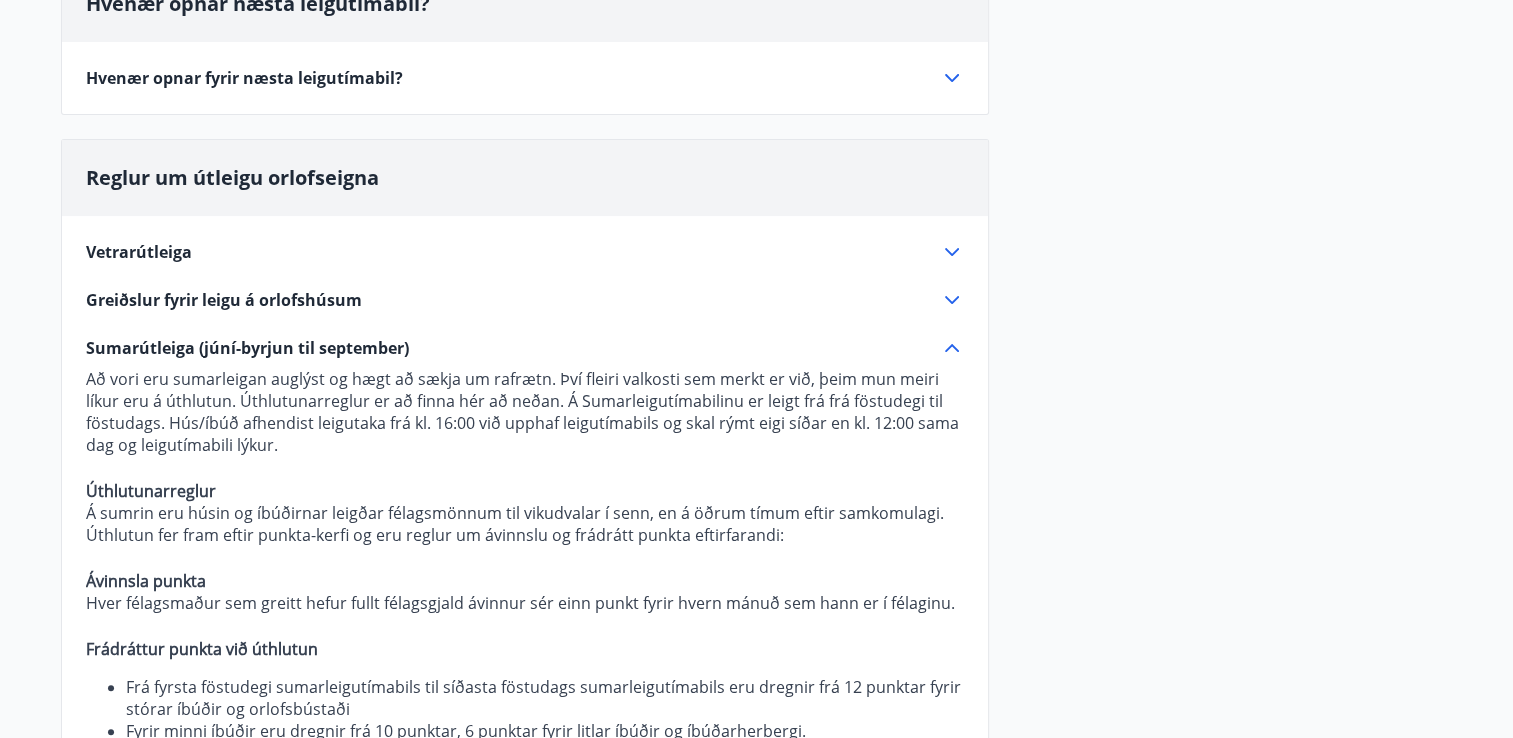 click 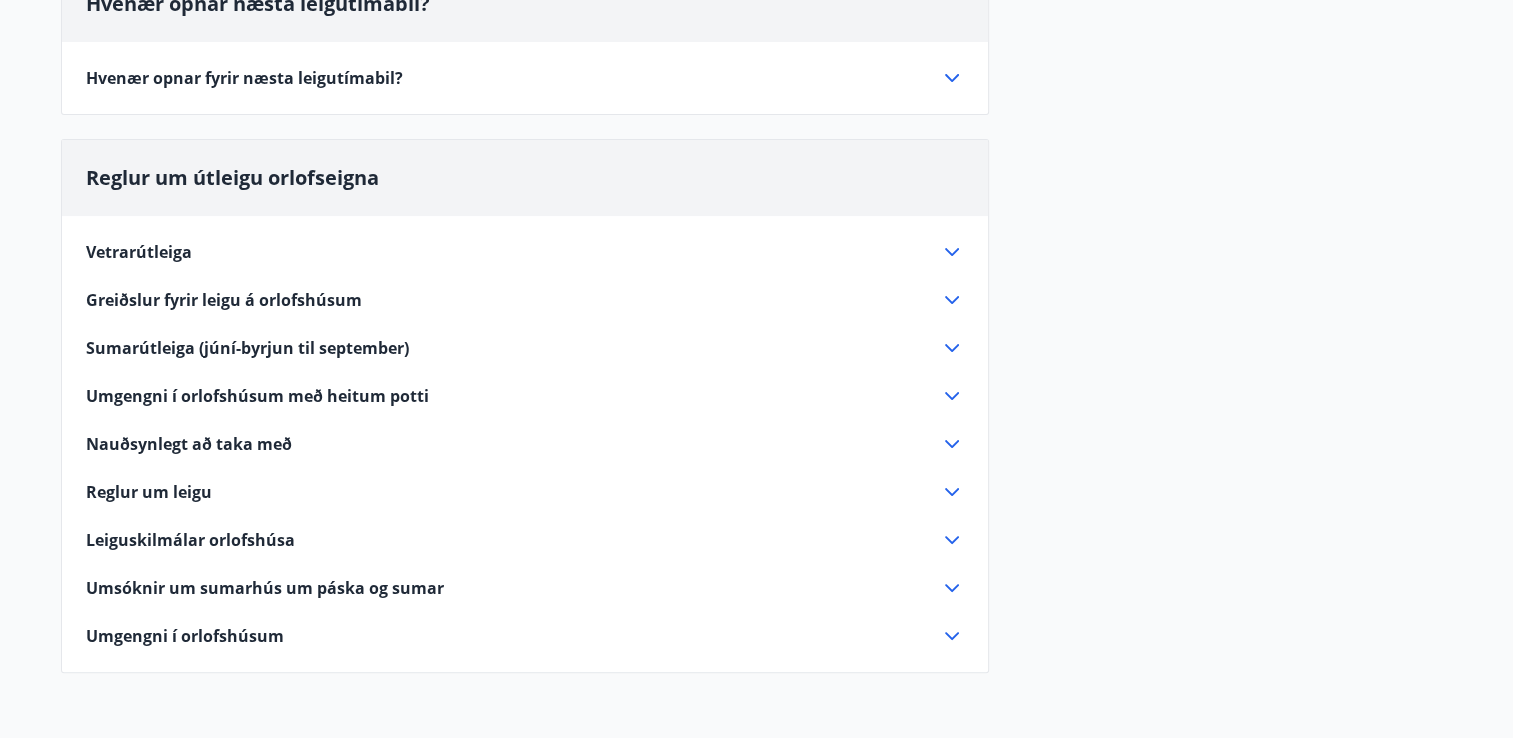click 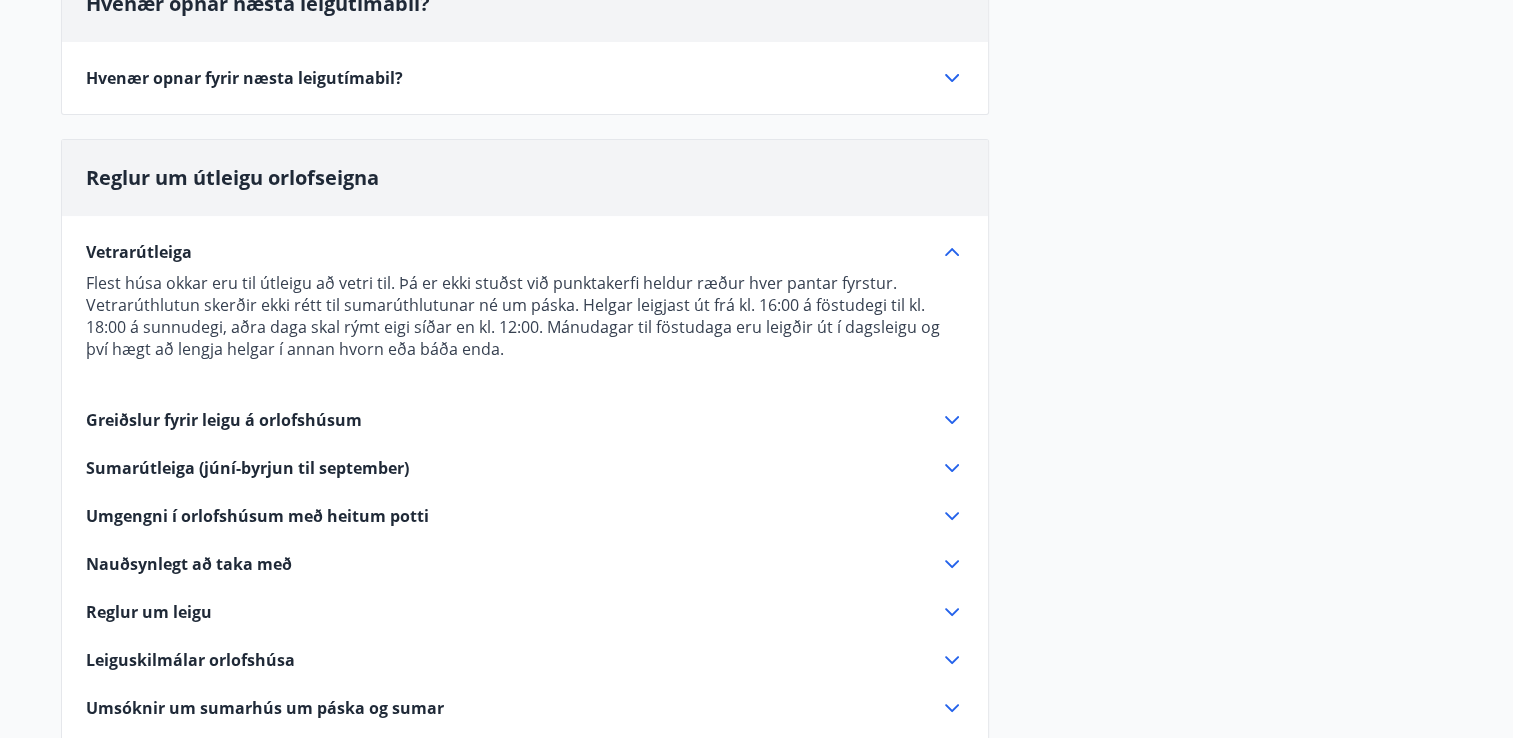 click 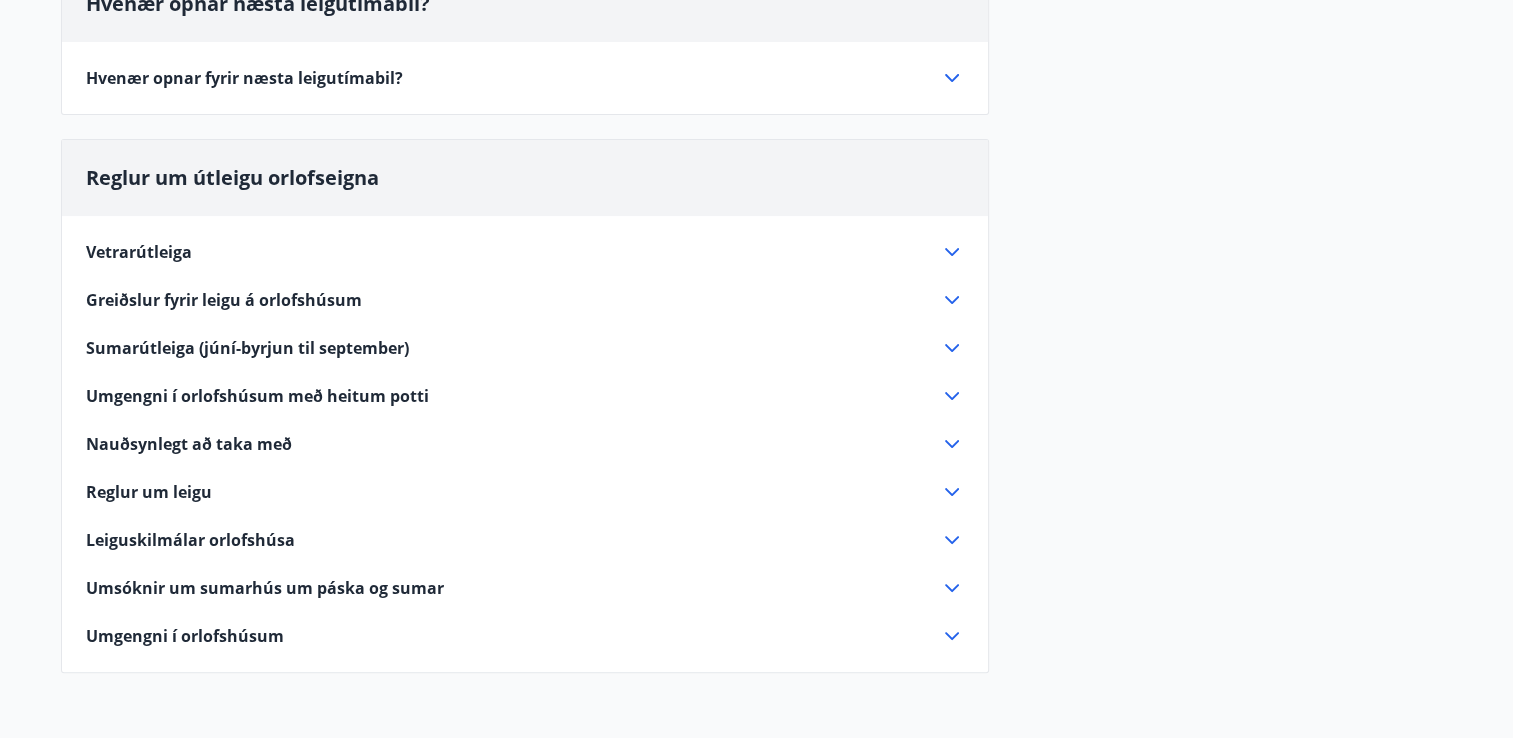 click 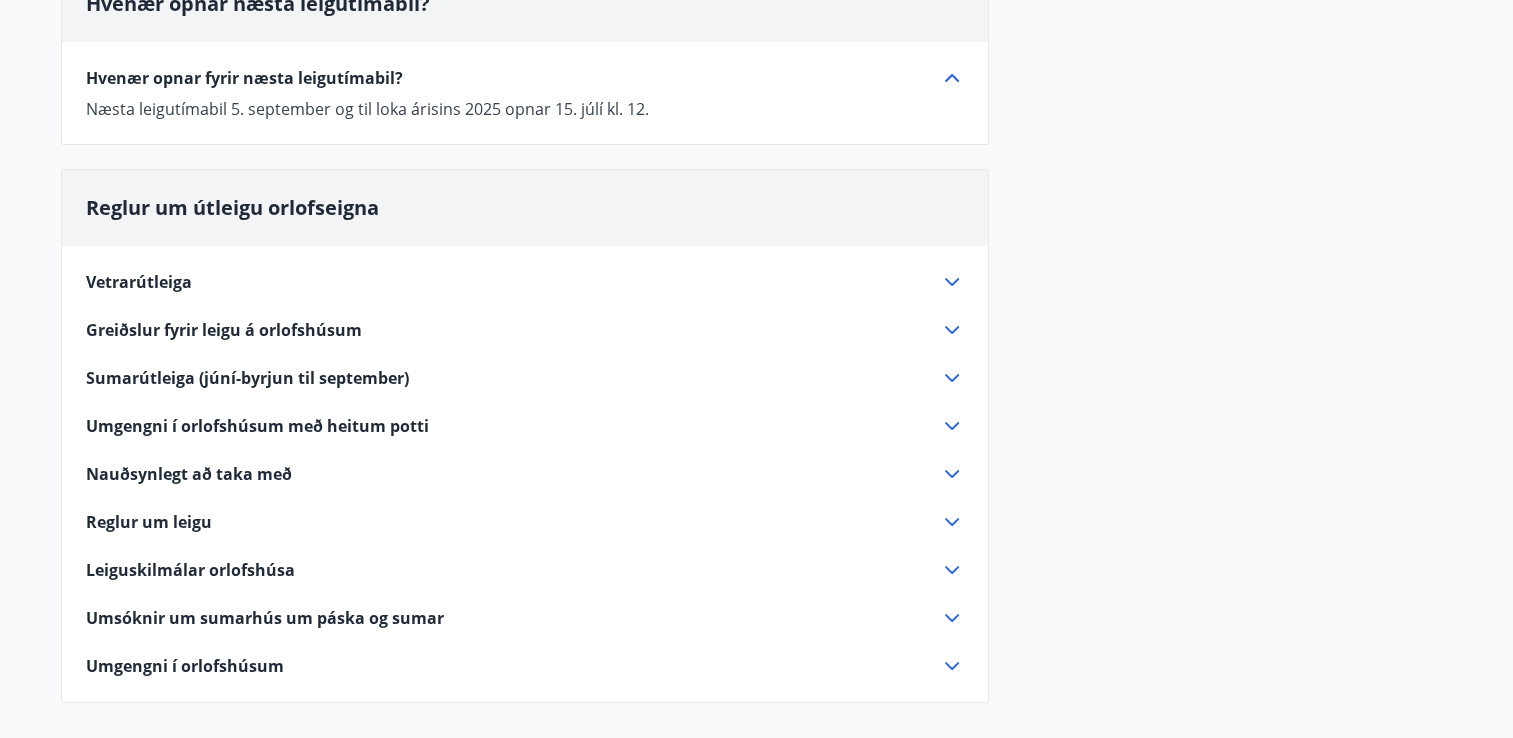 click 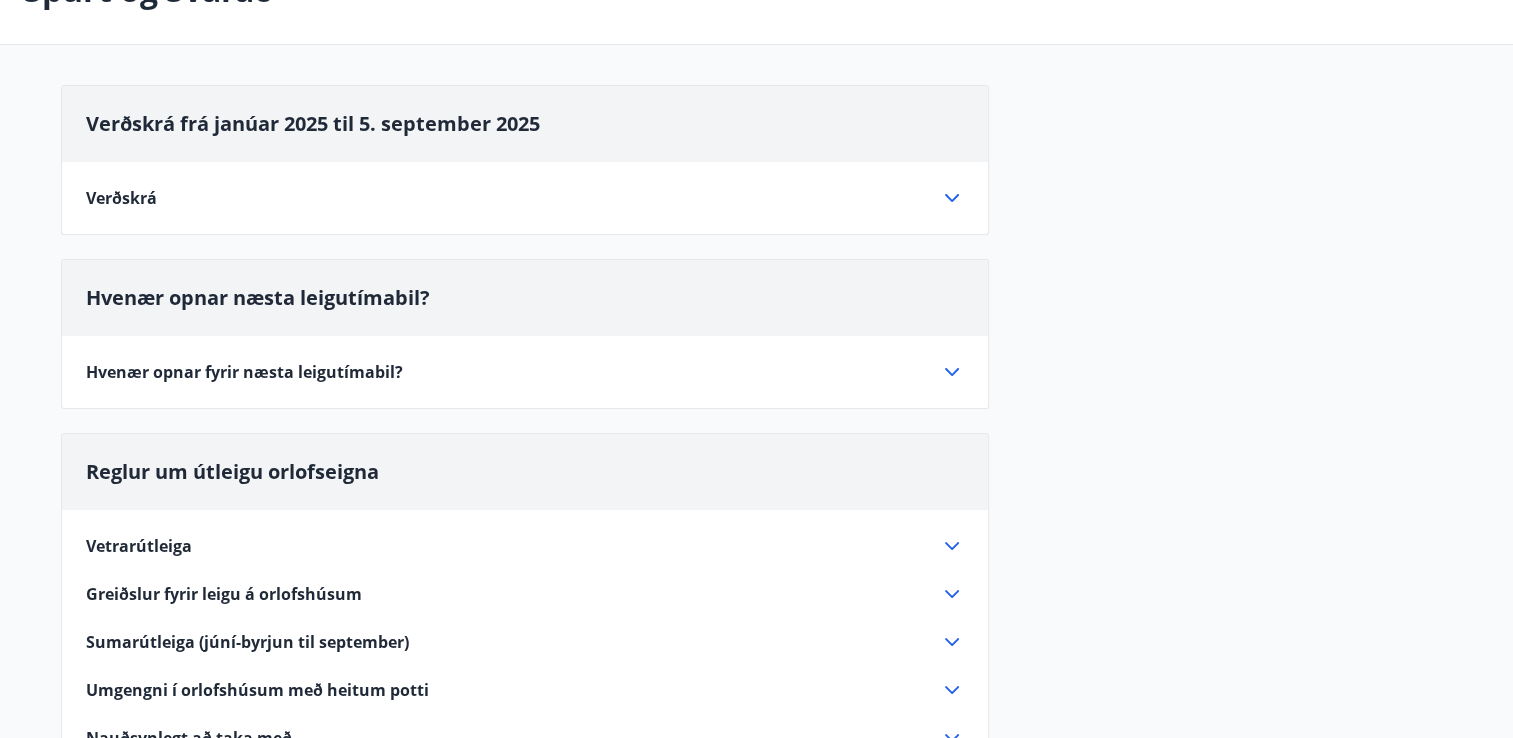 scroll, scrollTop: 52, scrollLeft: 0, axis: vertical 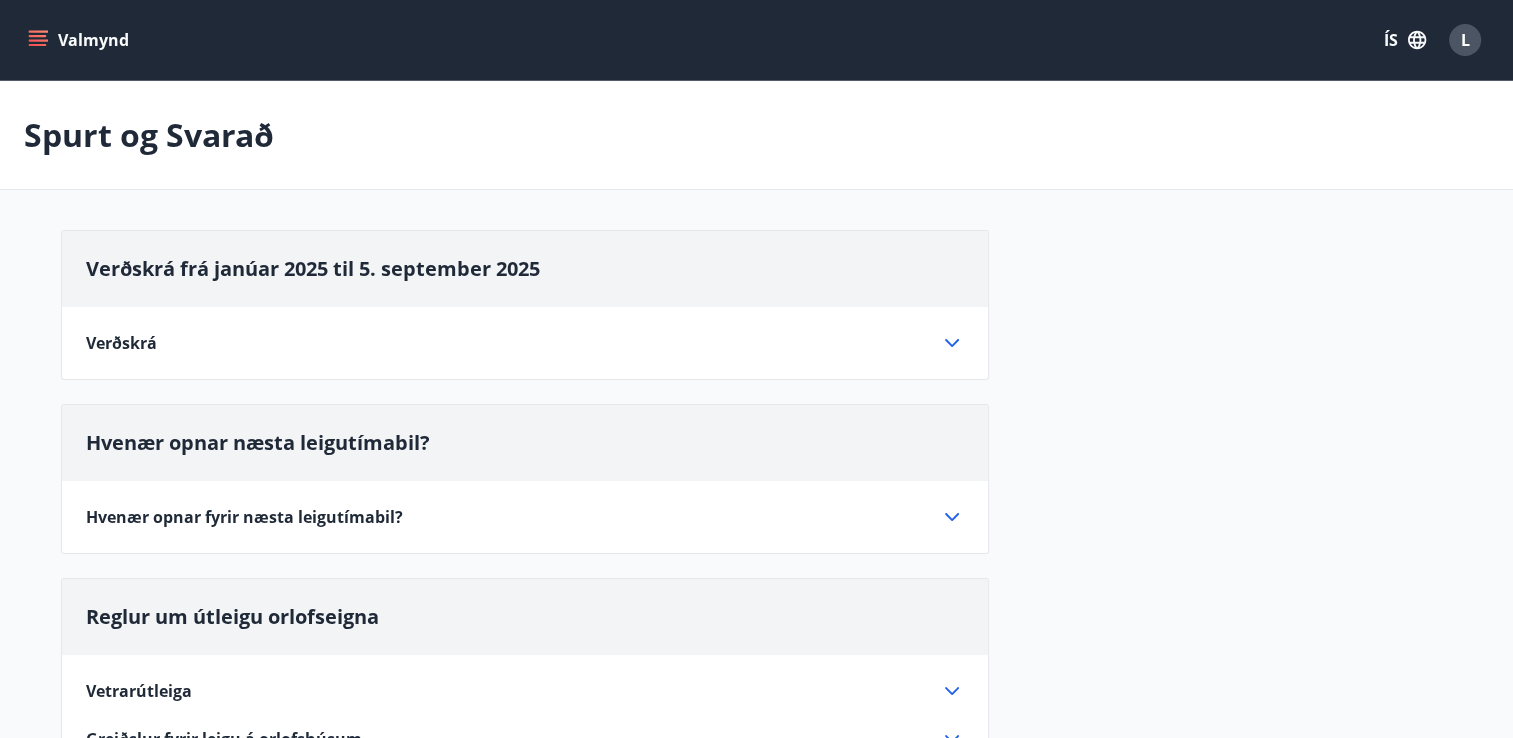 click 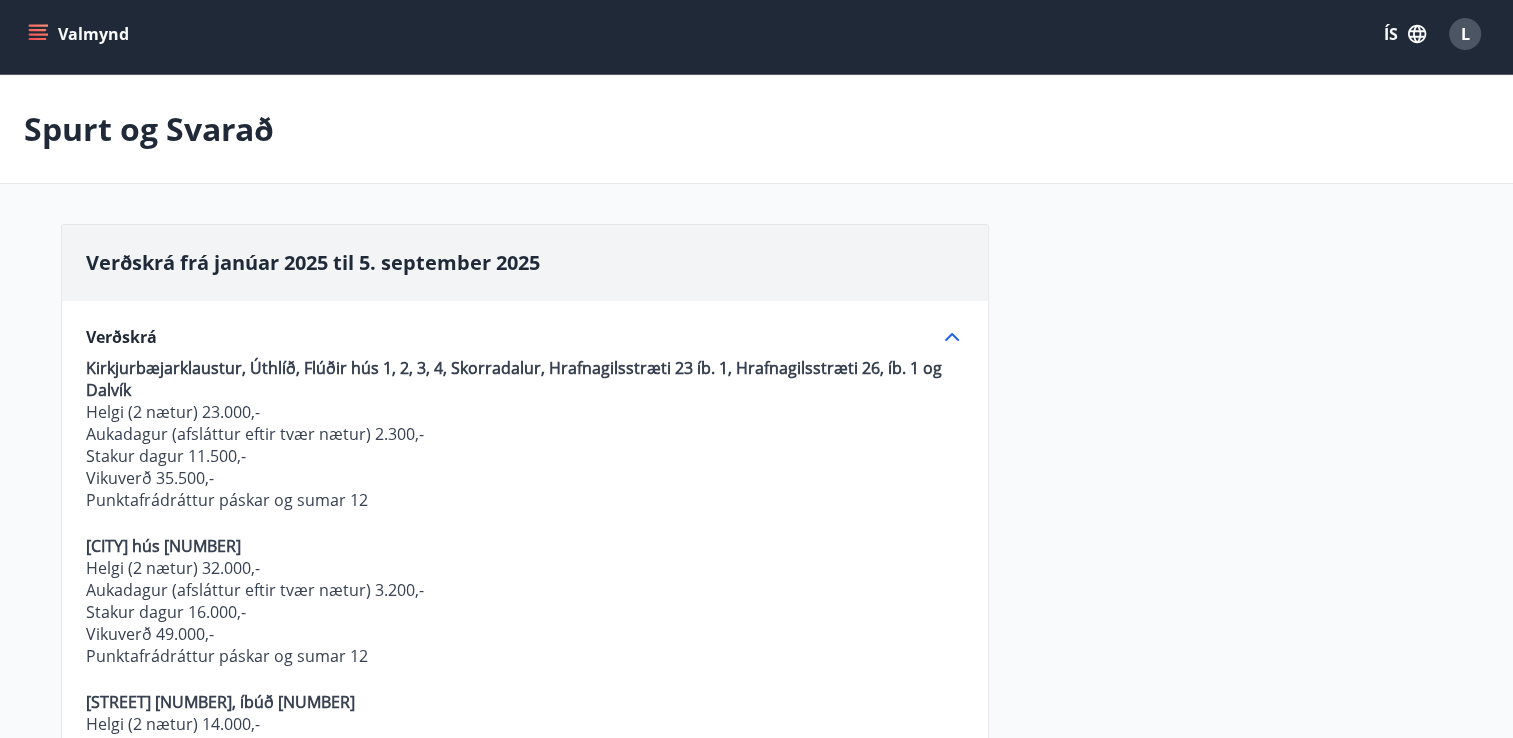 scroll, scrollTop: 0, scrollLeft: 0, axis: both 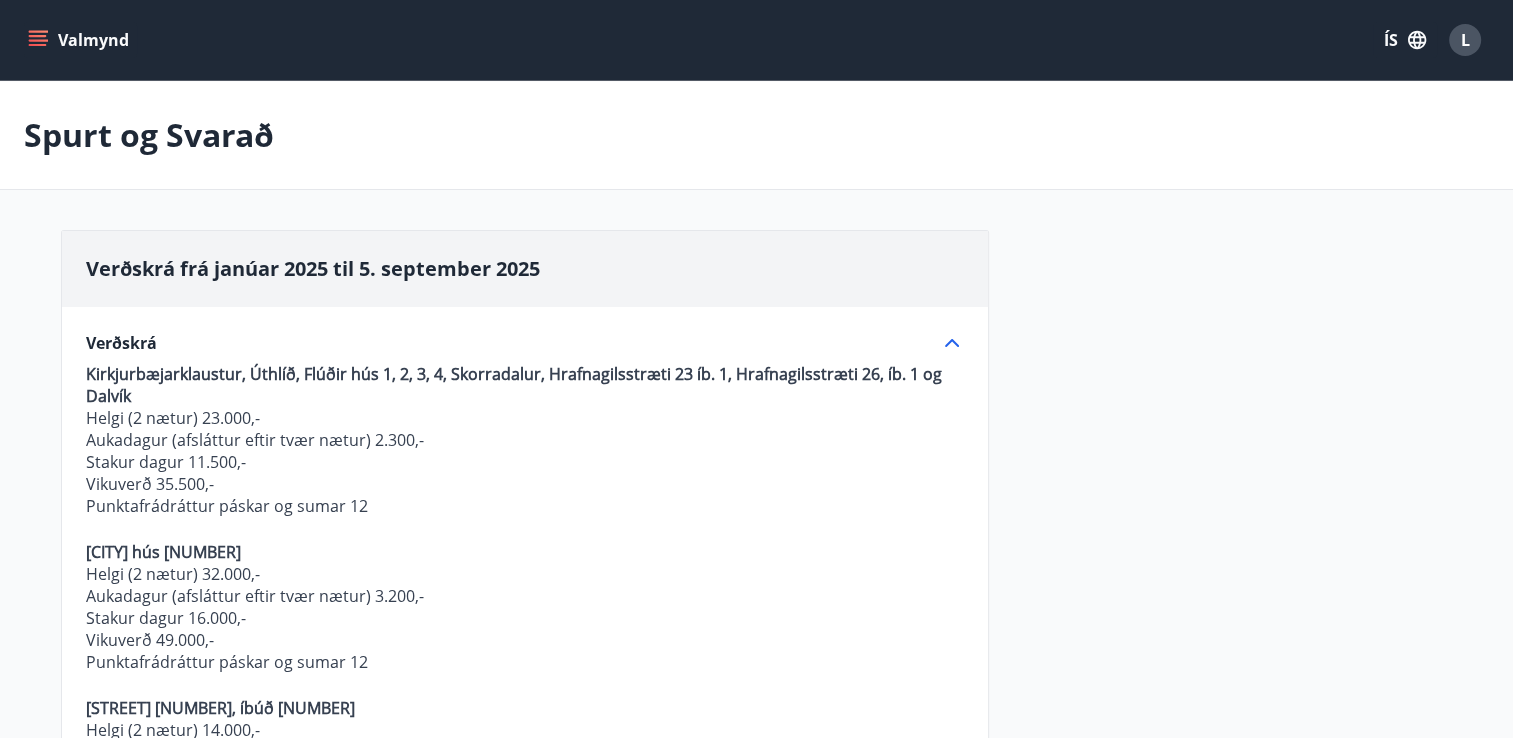 drag, startPoint x: 32, startPoint y: 31, endPoint x: 821, endPoint y: 129, distance: 795.06287 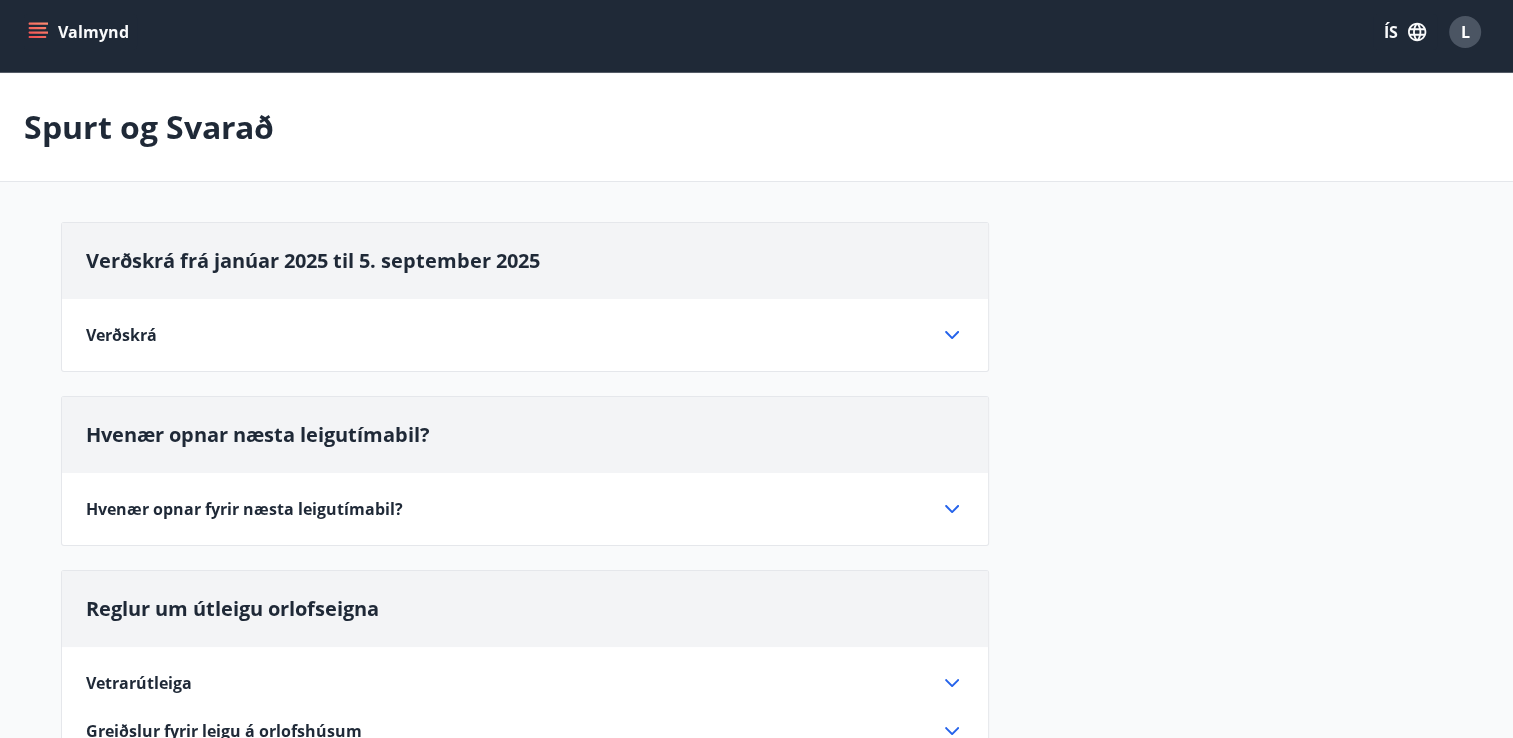 scroll, scrollTop: 0, scrollLeft: 0, axis: both 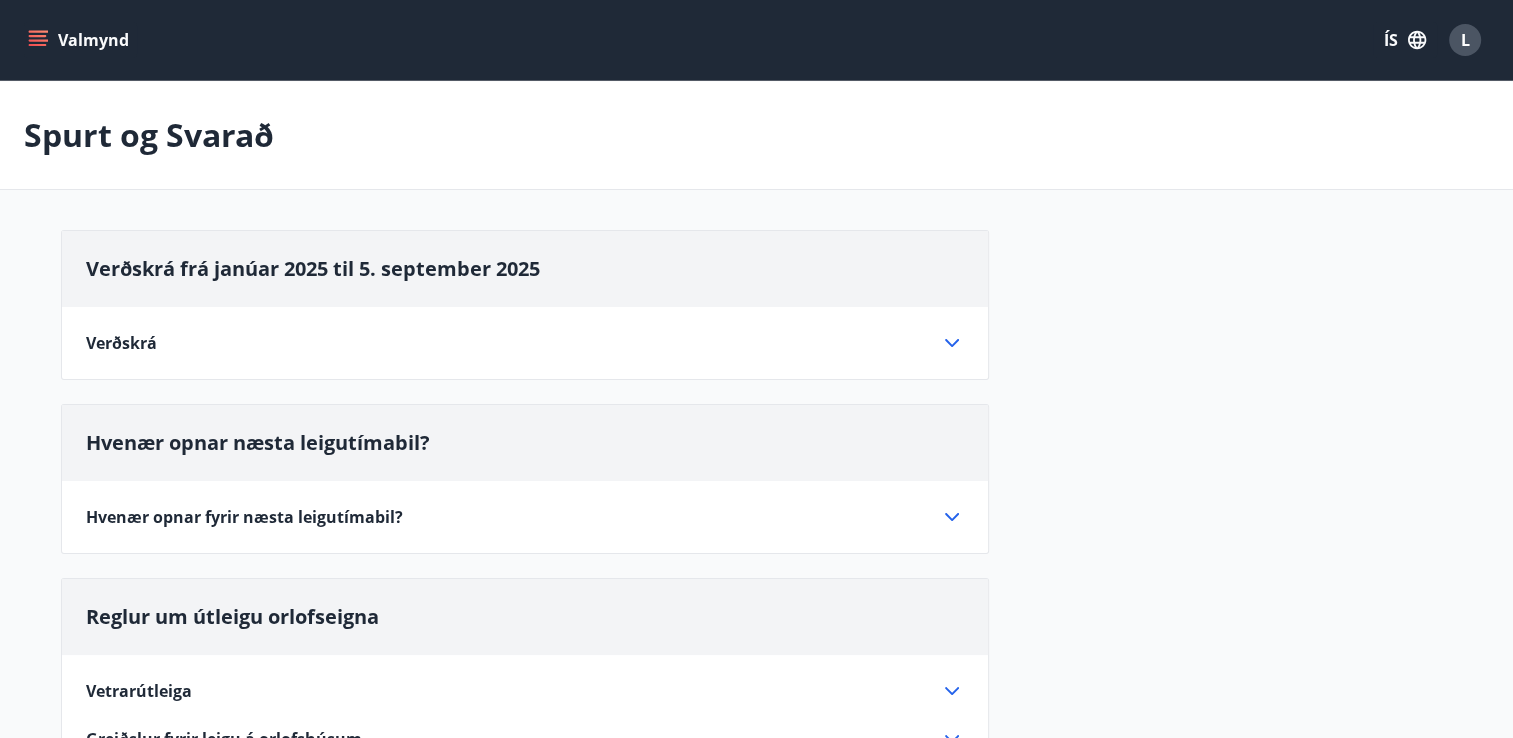 click on "Valmynd" at bounding box center [80, 40] 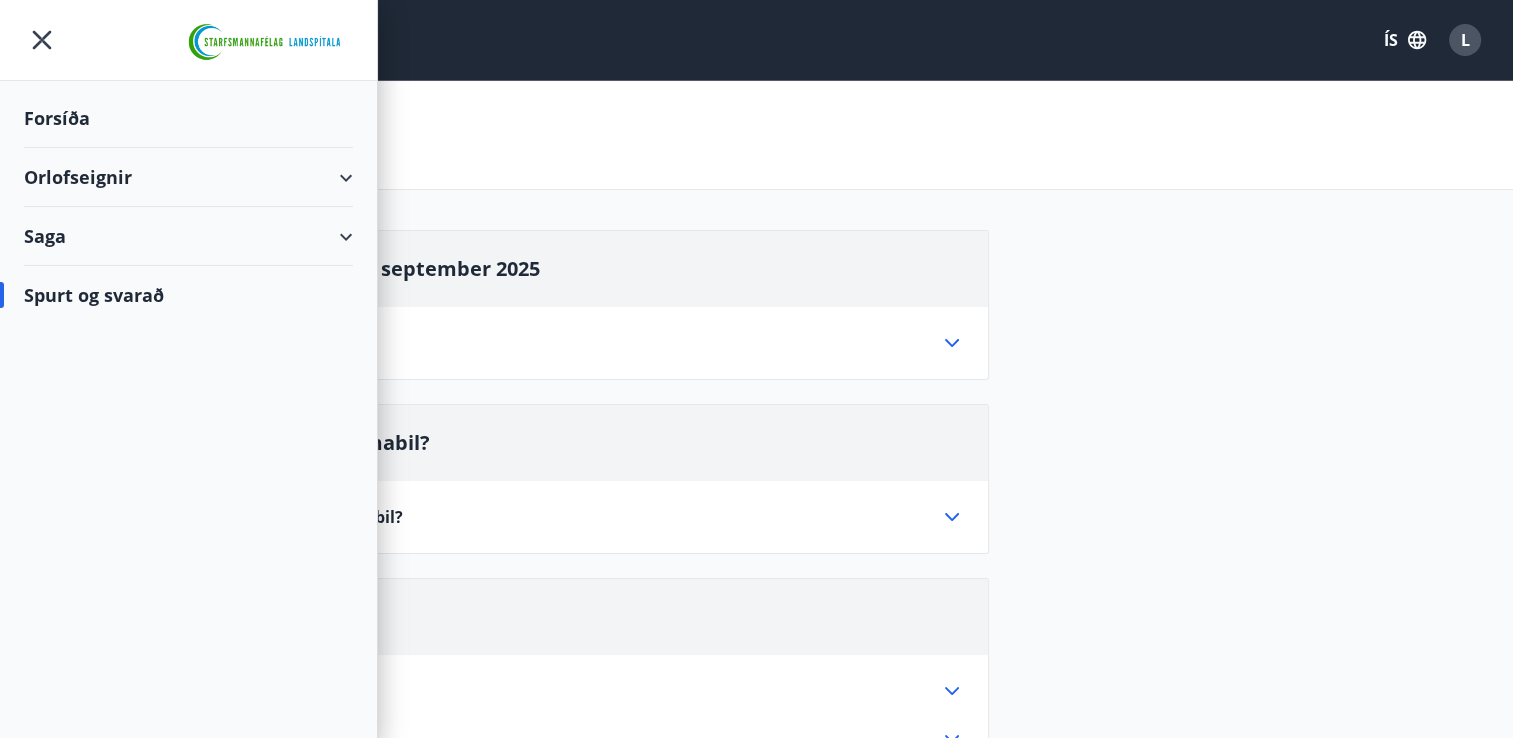 click on "Orlofseignir" at bounding box center (188, 177) 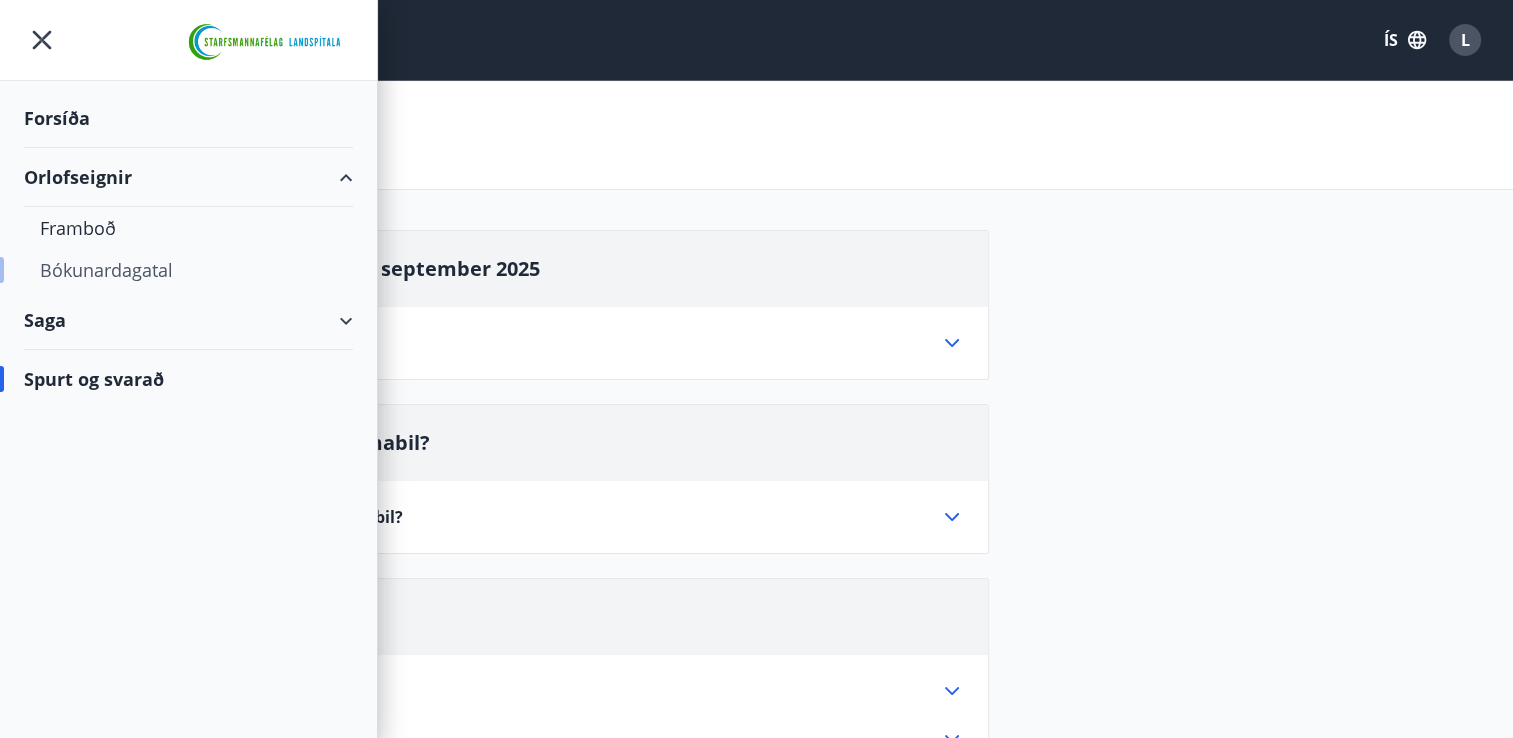 click on "Bókunardagatal" at bounding box center (188, 270) 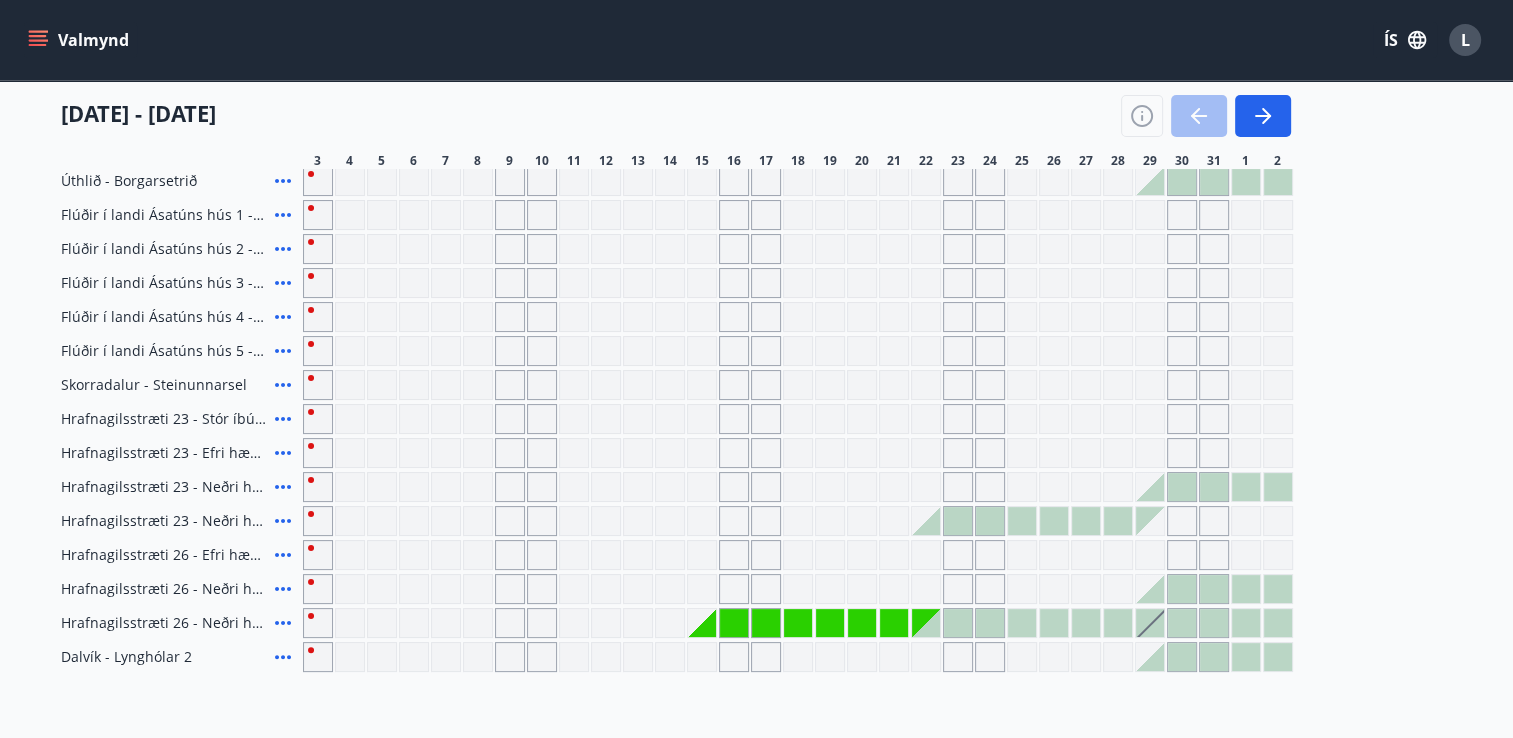 scroll, scrollTop: 304, scrollLeft: 0, axis: vertical 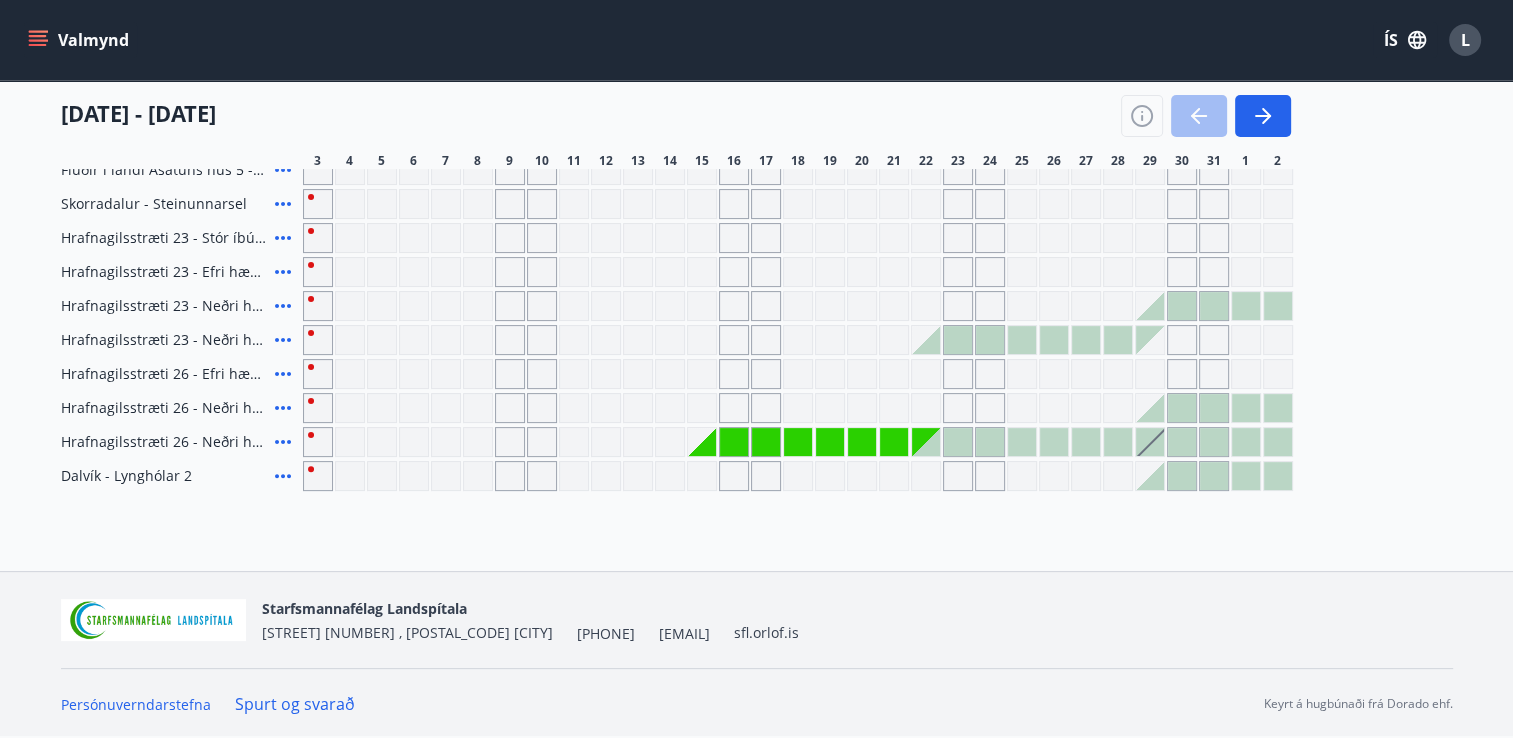 click 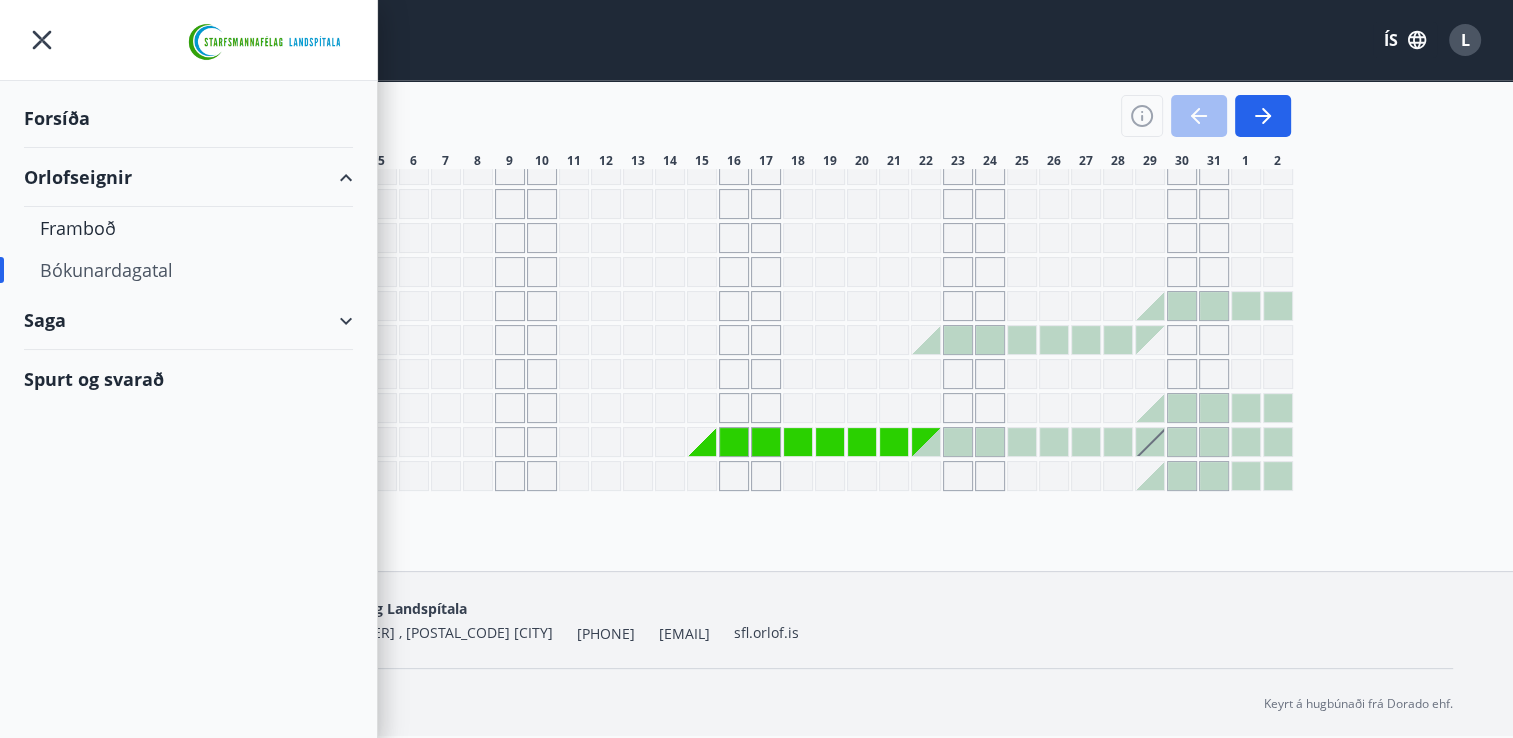 click on "Forsíða" at bounding box center [188, 118] 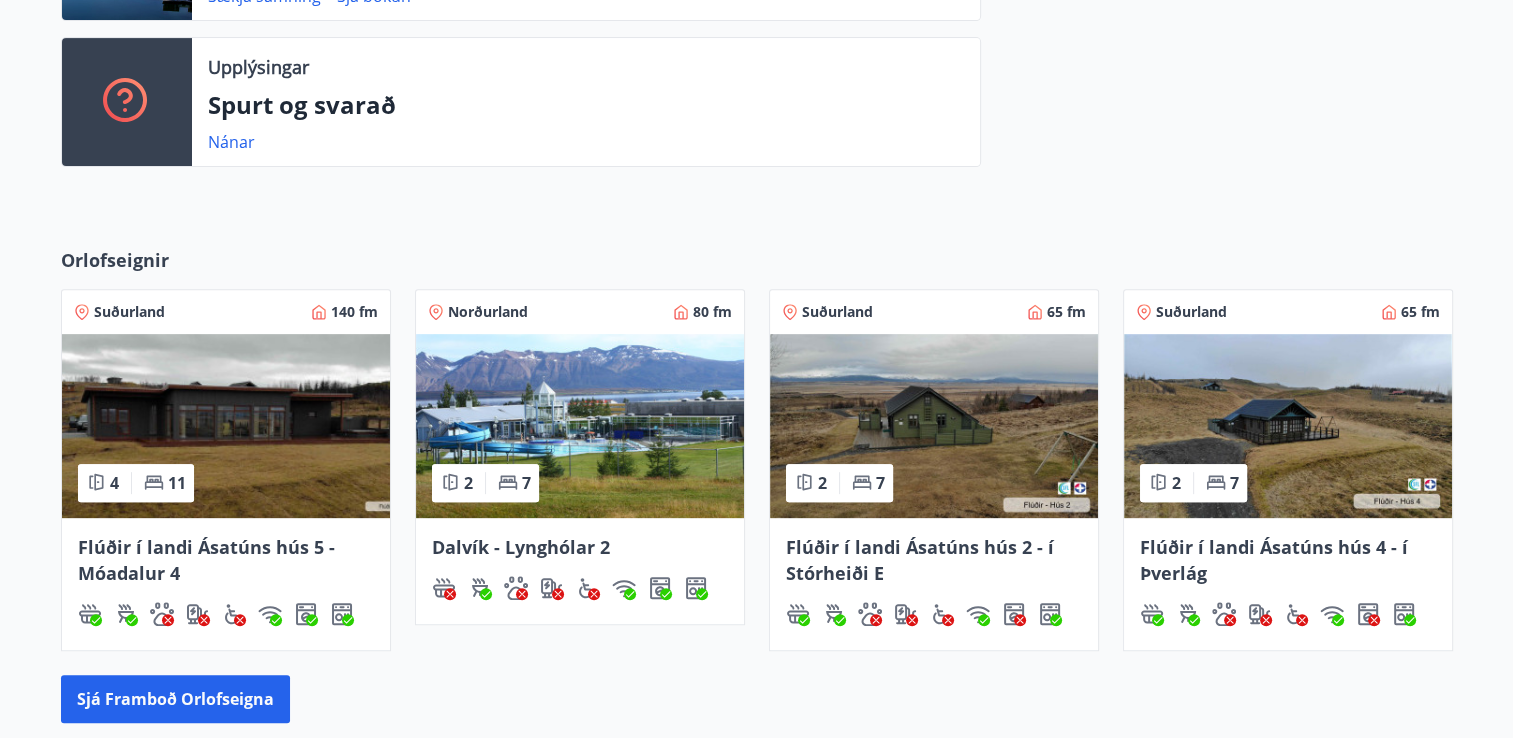 scroll, scrollTop: 674, scrollLeft: 0, axis: vertical 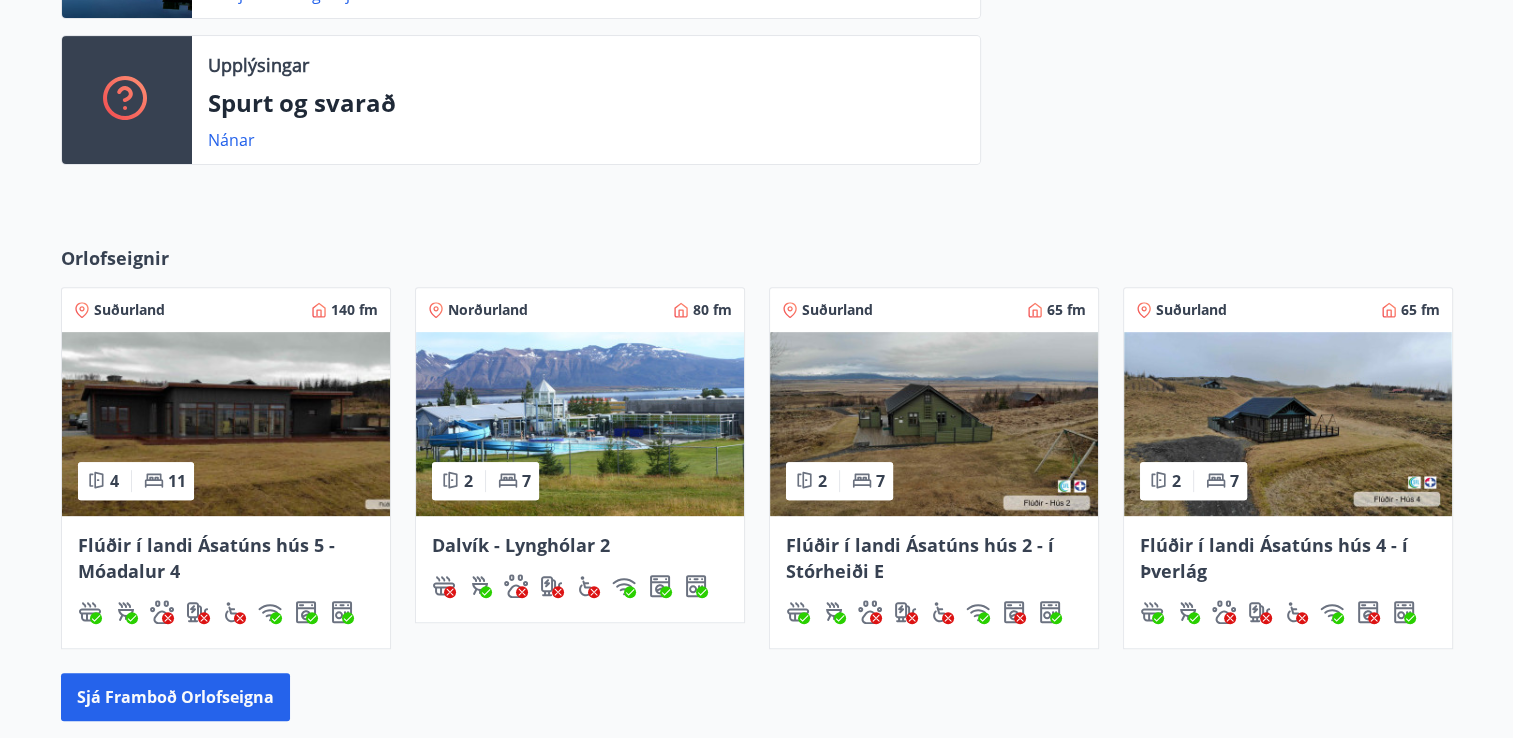 click at bounding box center (226, 424) 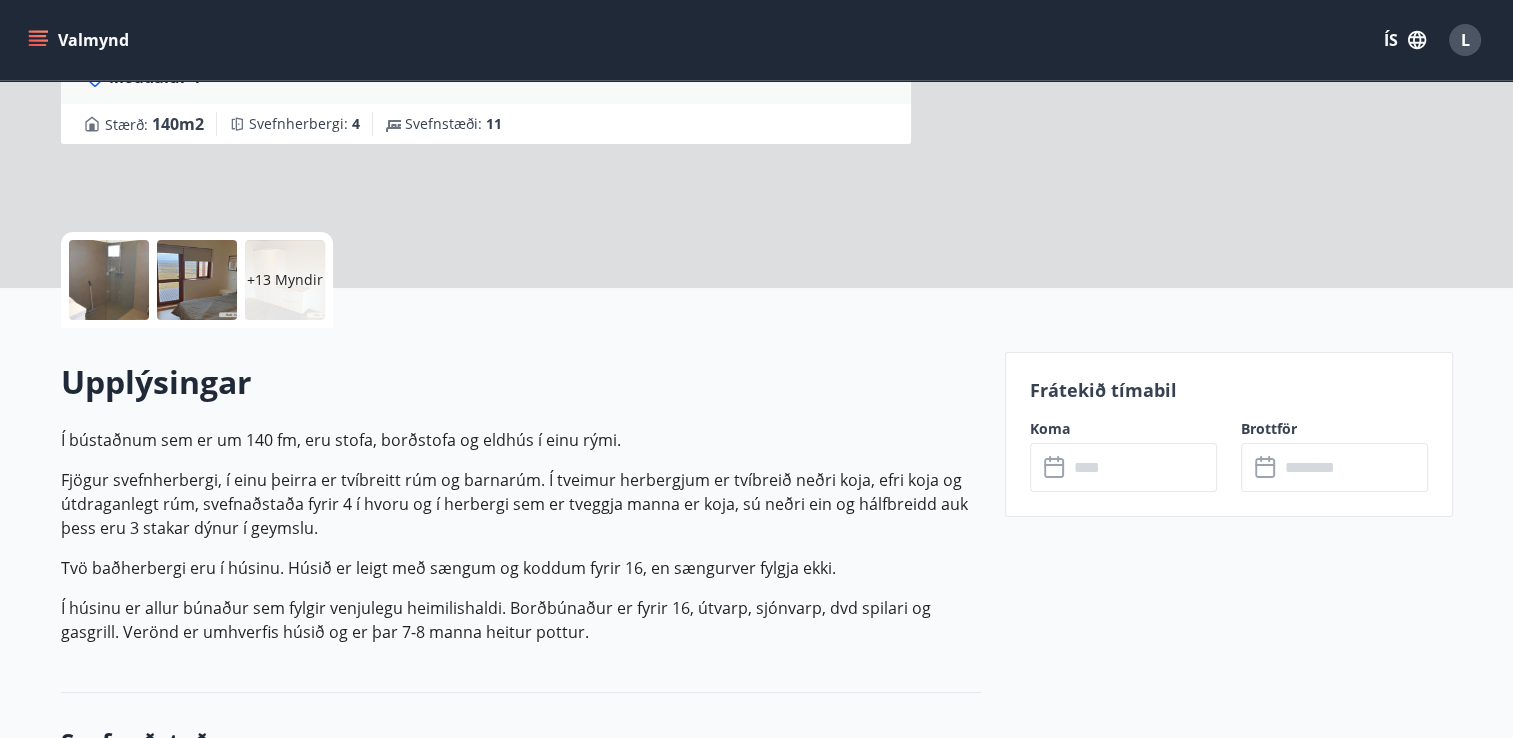 scroll, scrollTop: 0, scrollLeft: 0, axis: both 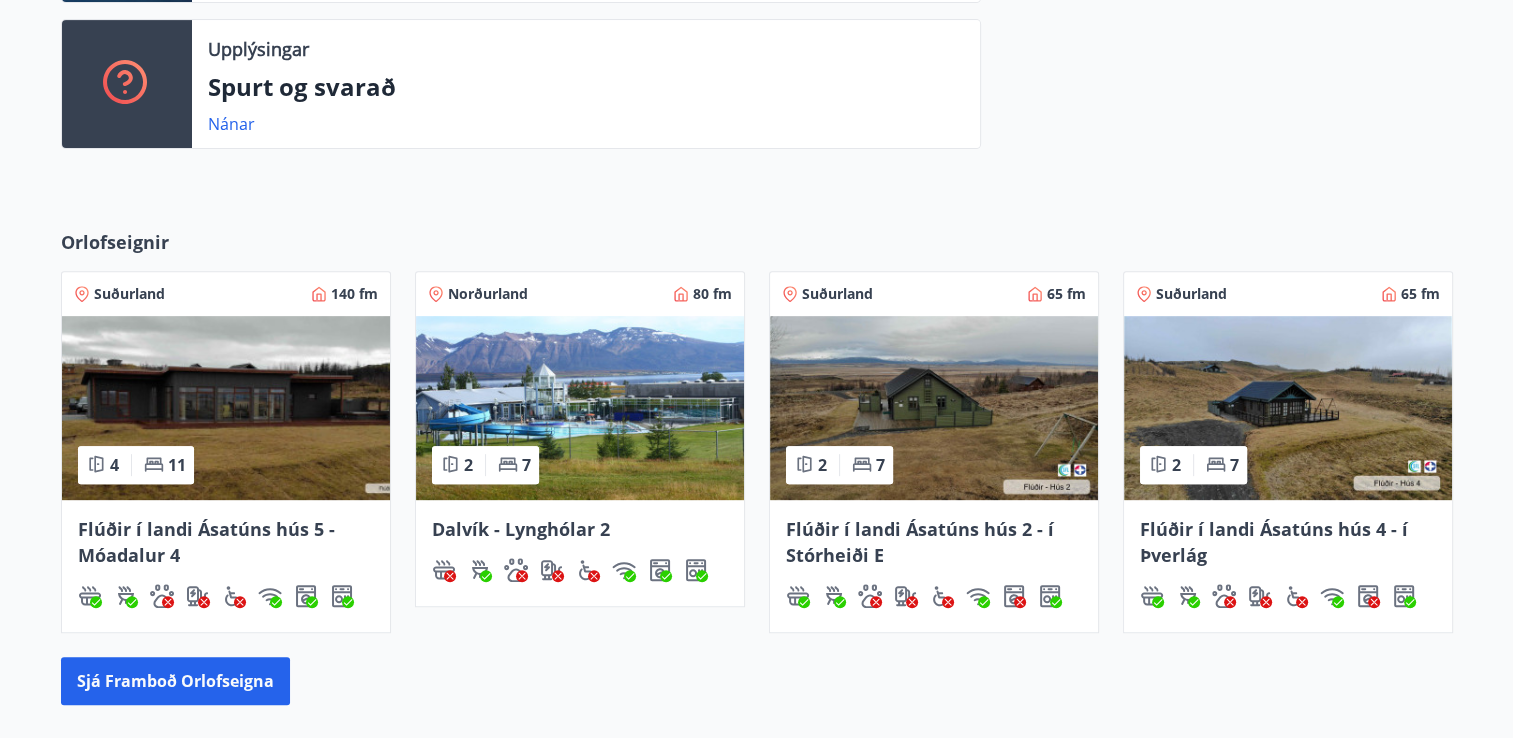 click at bounding box center (580, 408) 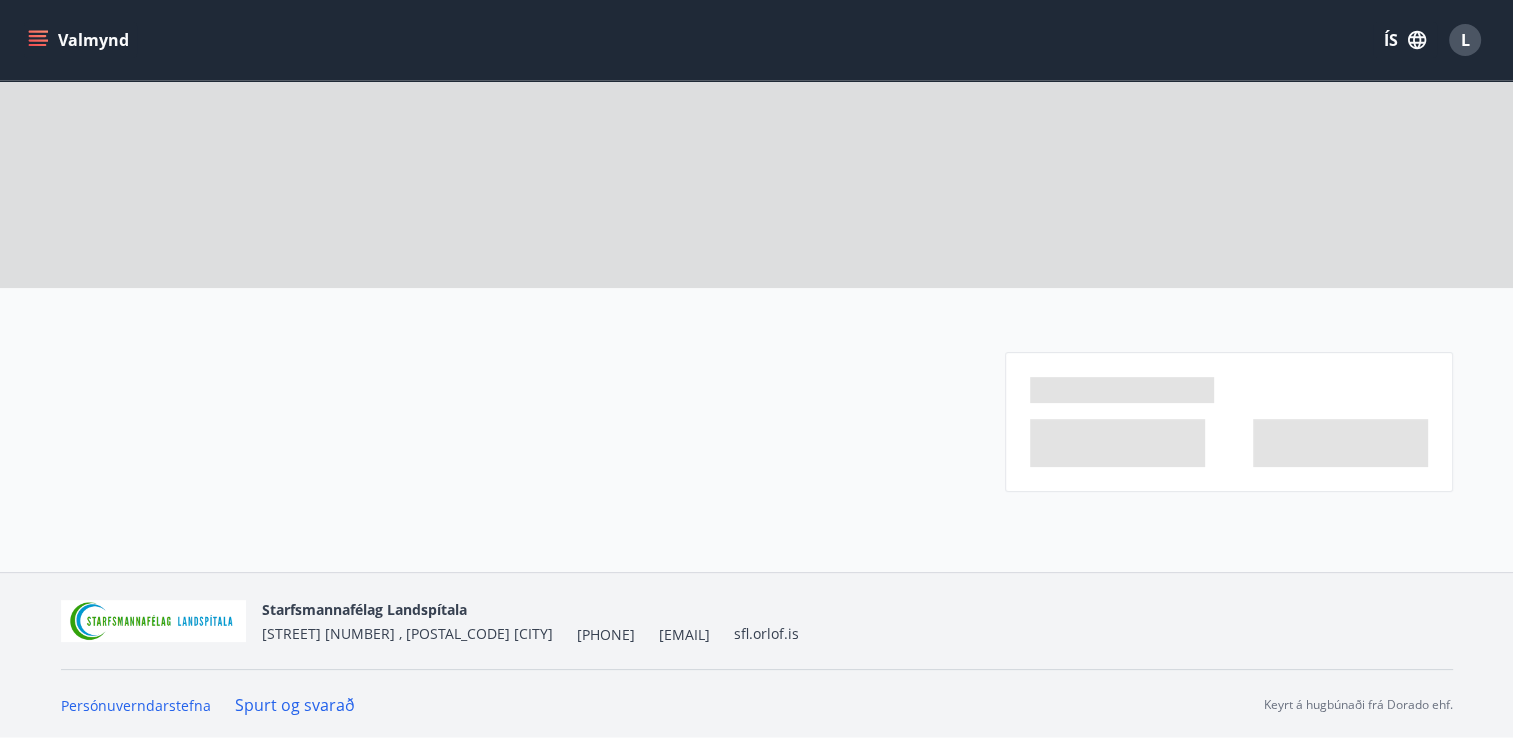 scroll, scrollTop: 0, scrollLeft: 0, axis: both 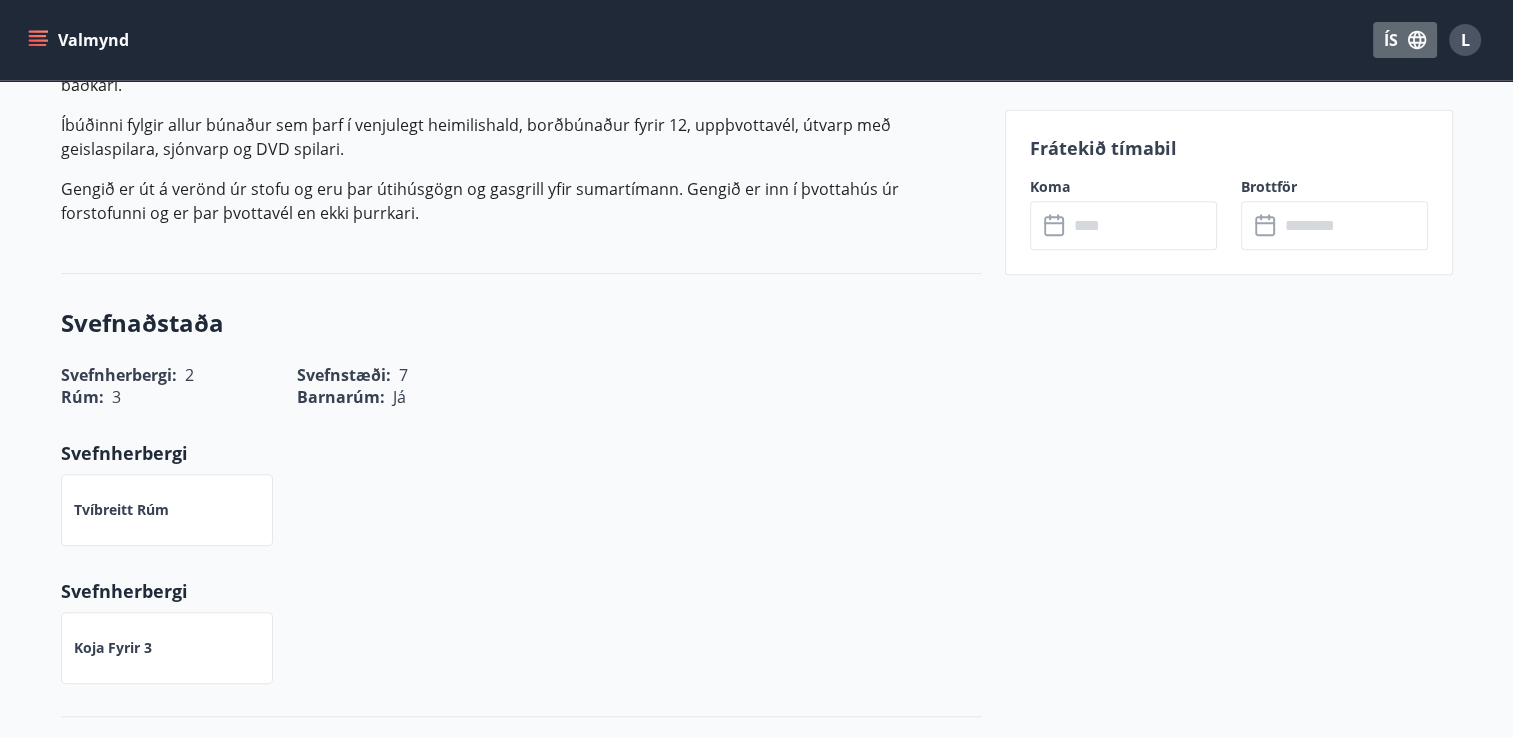 click 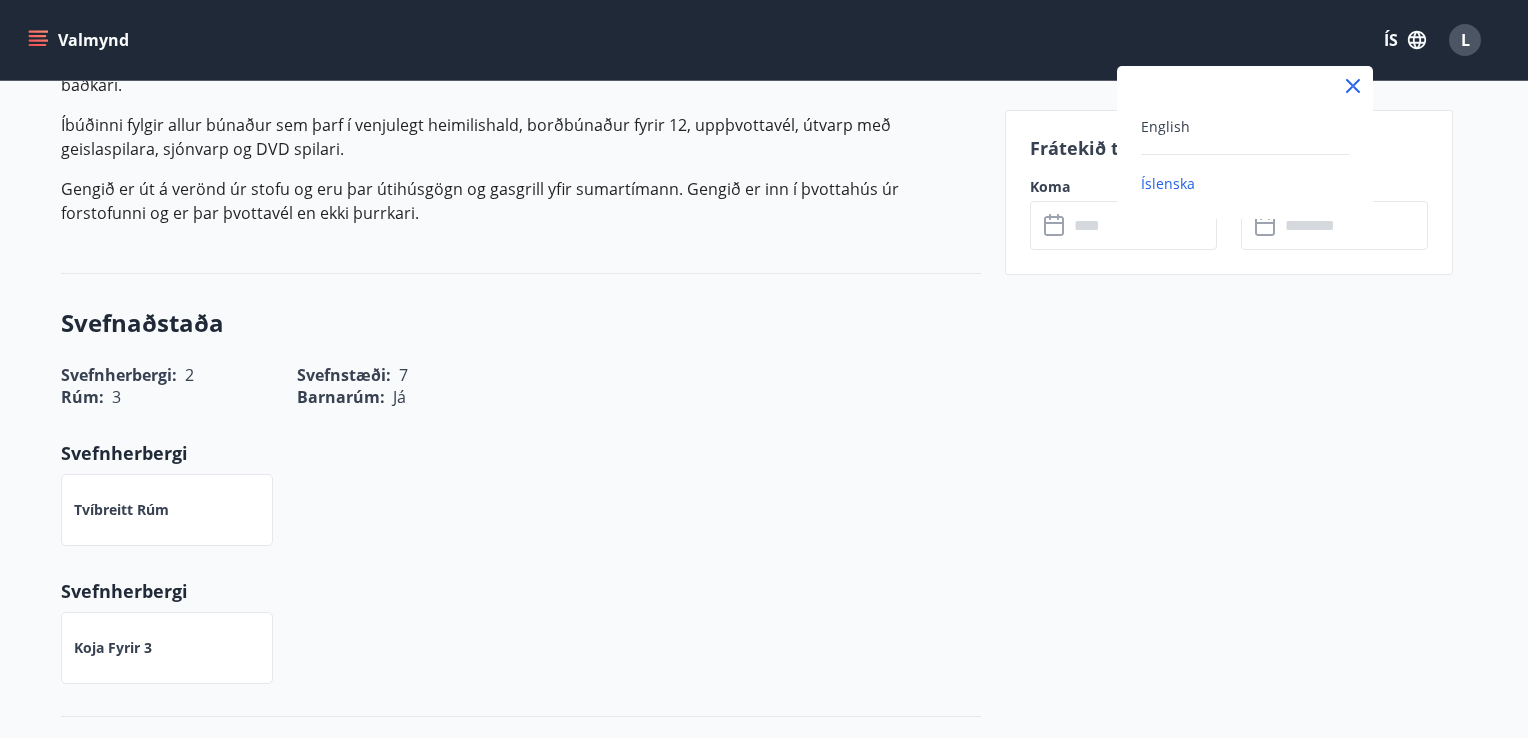 click at bounding box center [764, 369] 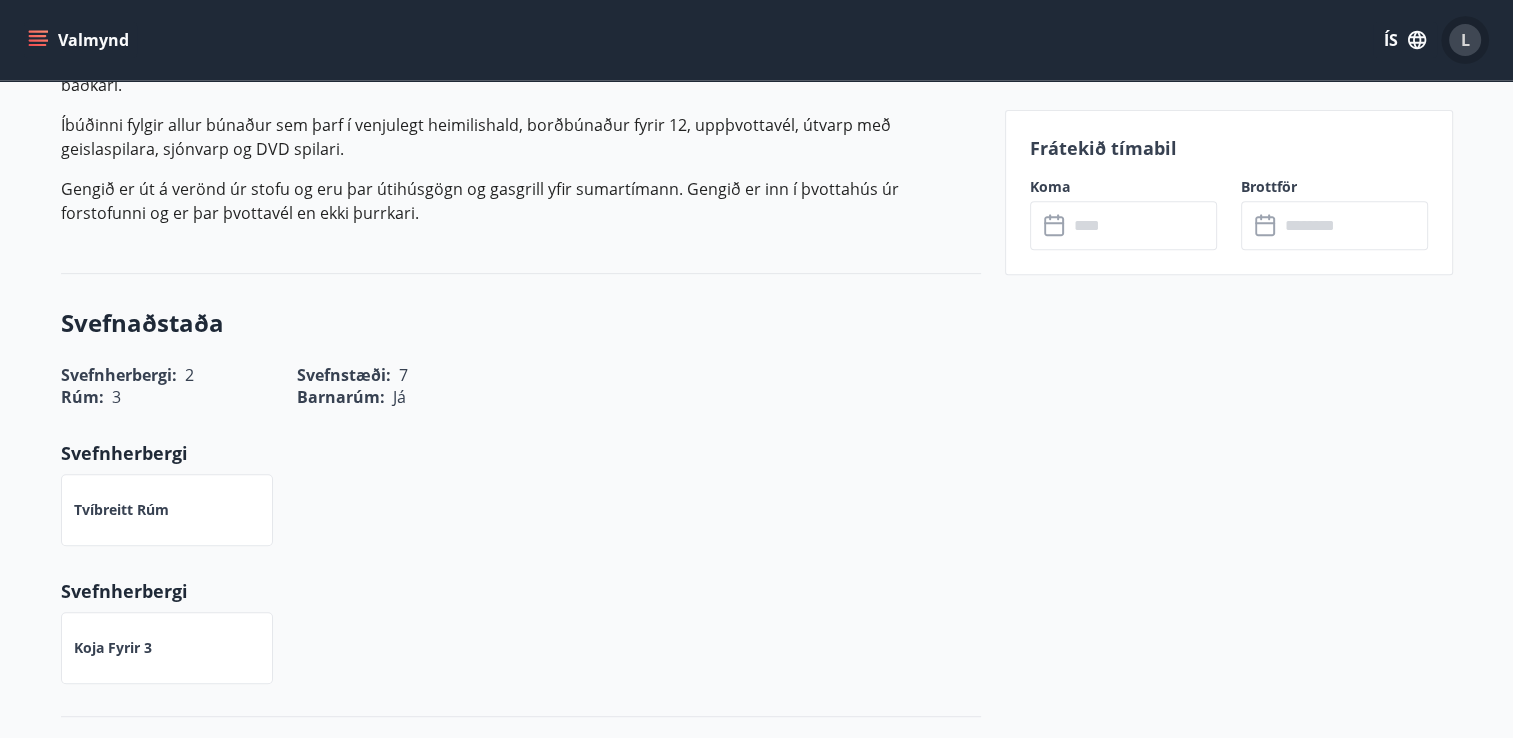 click on "L" at bounding box center [1465, 40] 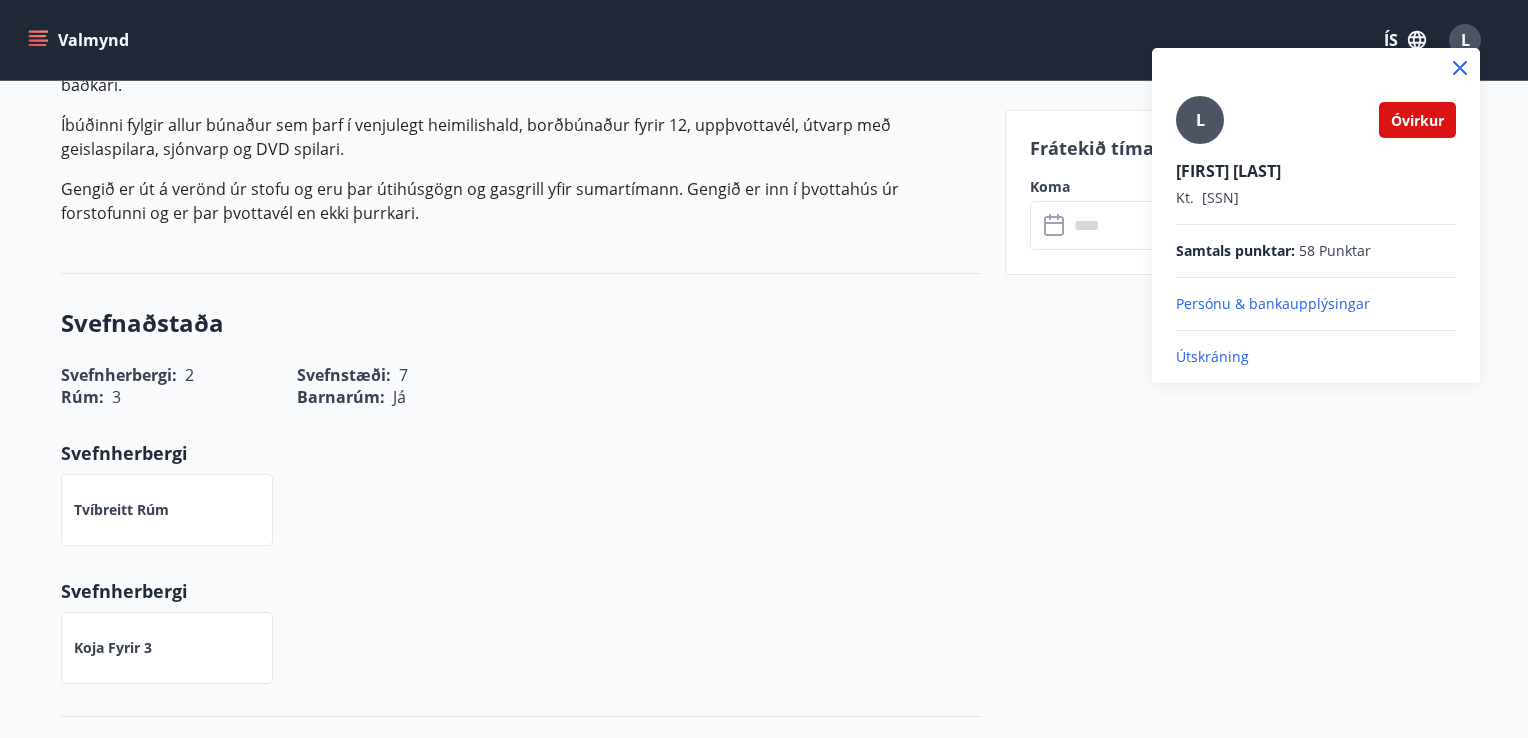 click 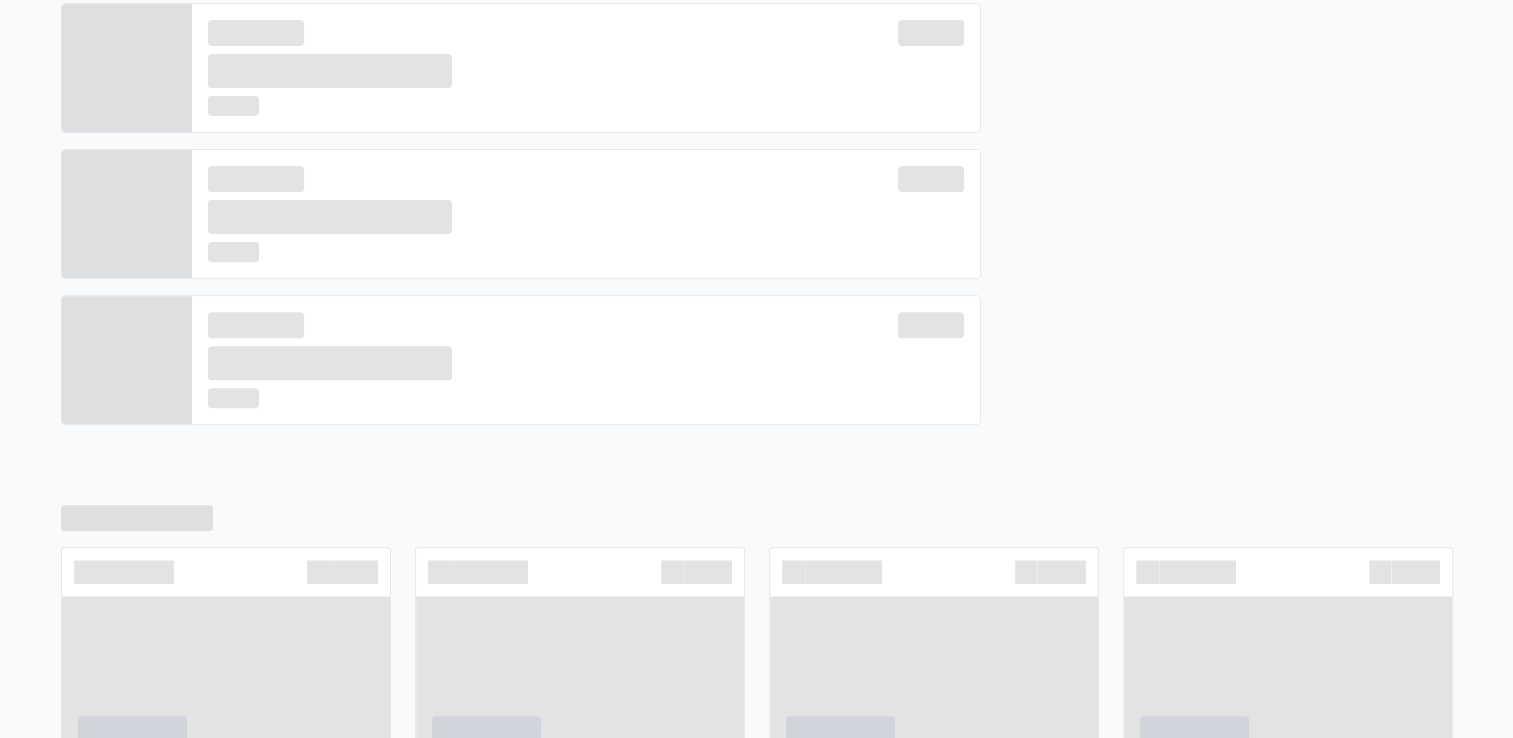 scroll, scrollTop: 706, scrollLeft: 0, axis: vertical 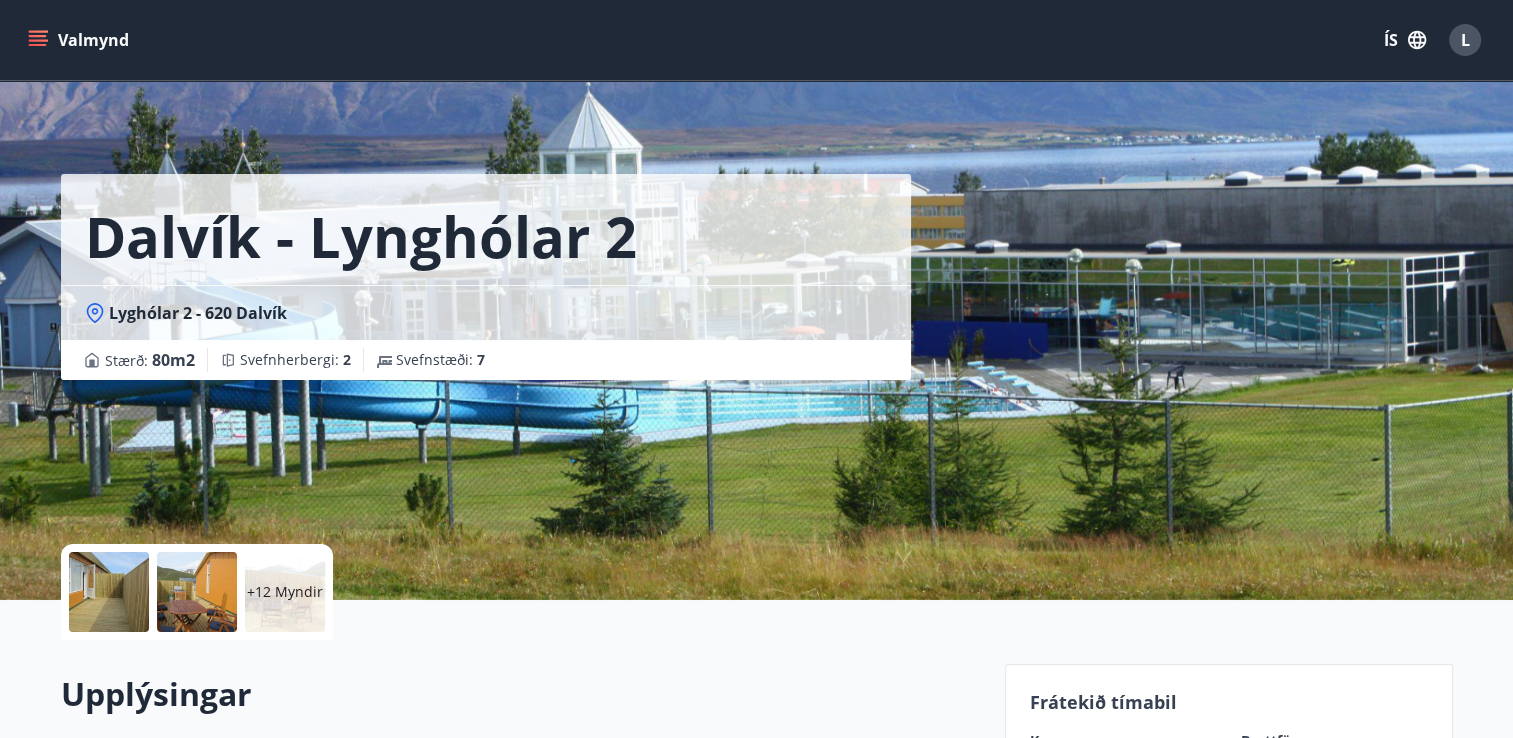 click 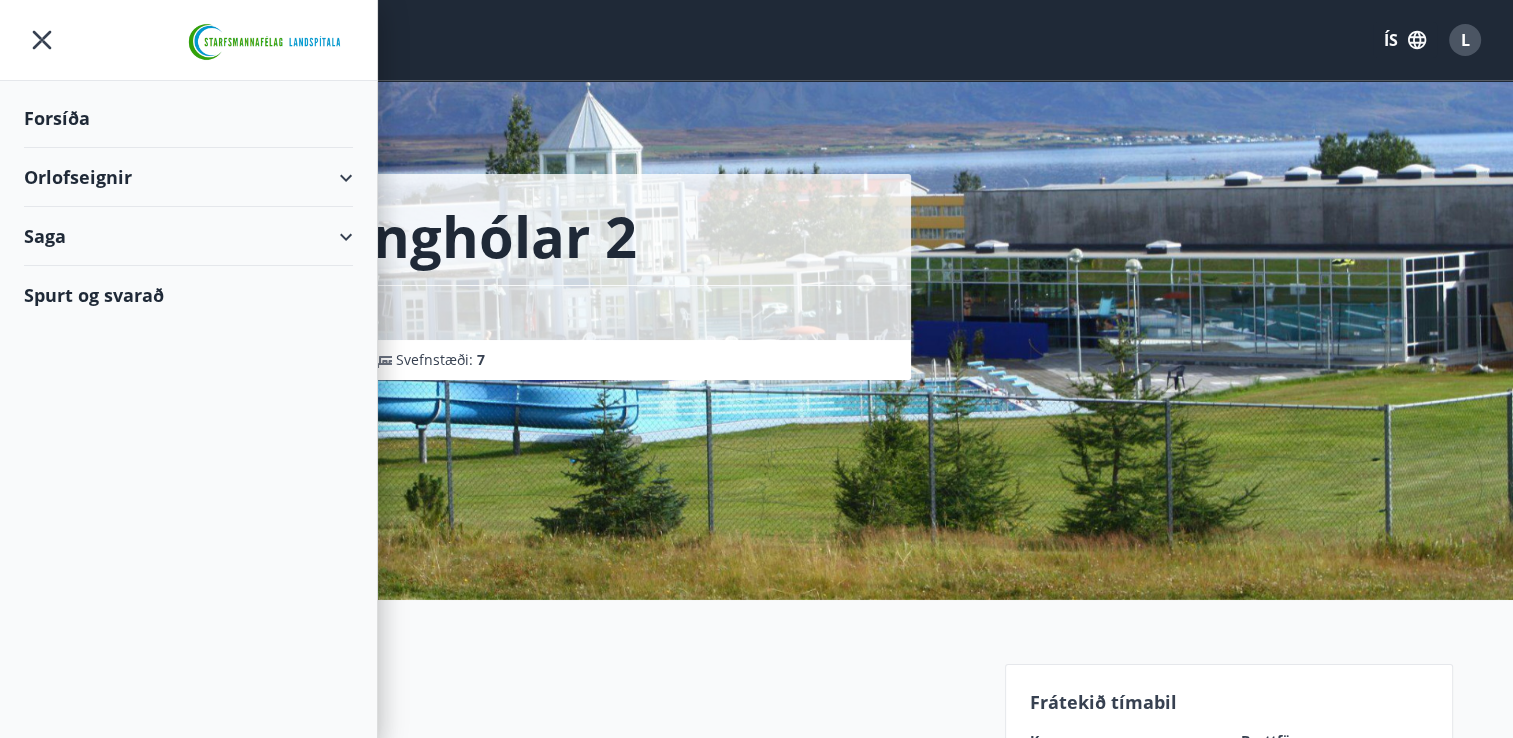 click on "Orlofseignir" at bounding box center (188, 177) 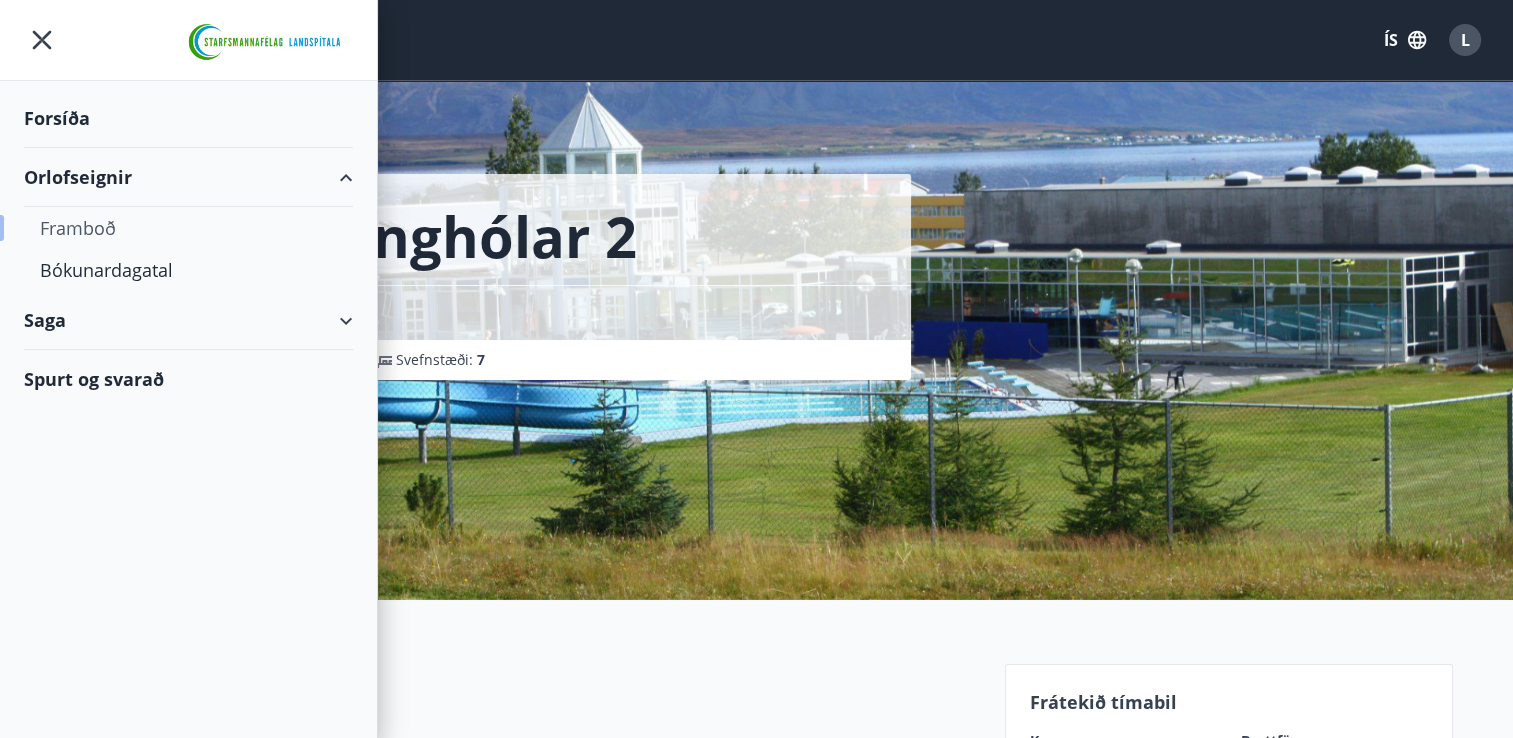 click on "Framboð" at bounding box center [188, 228] 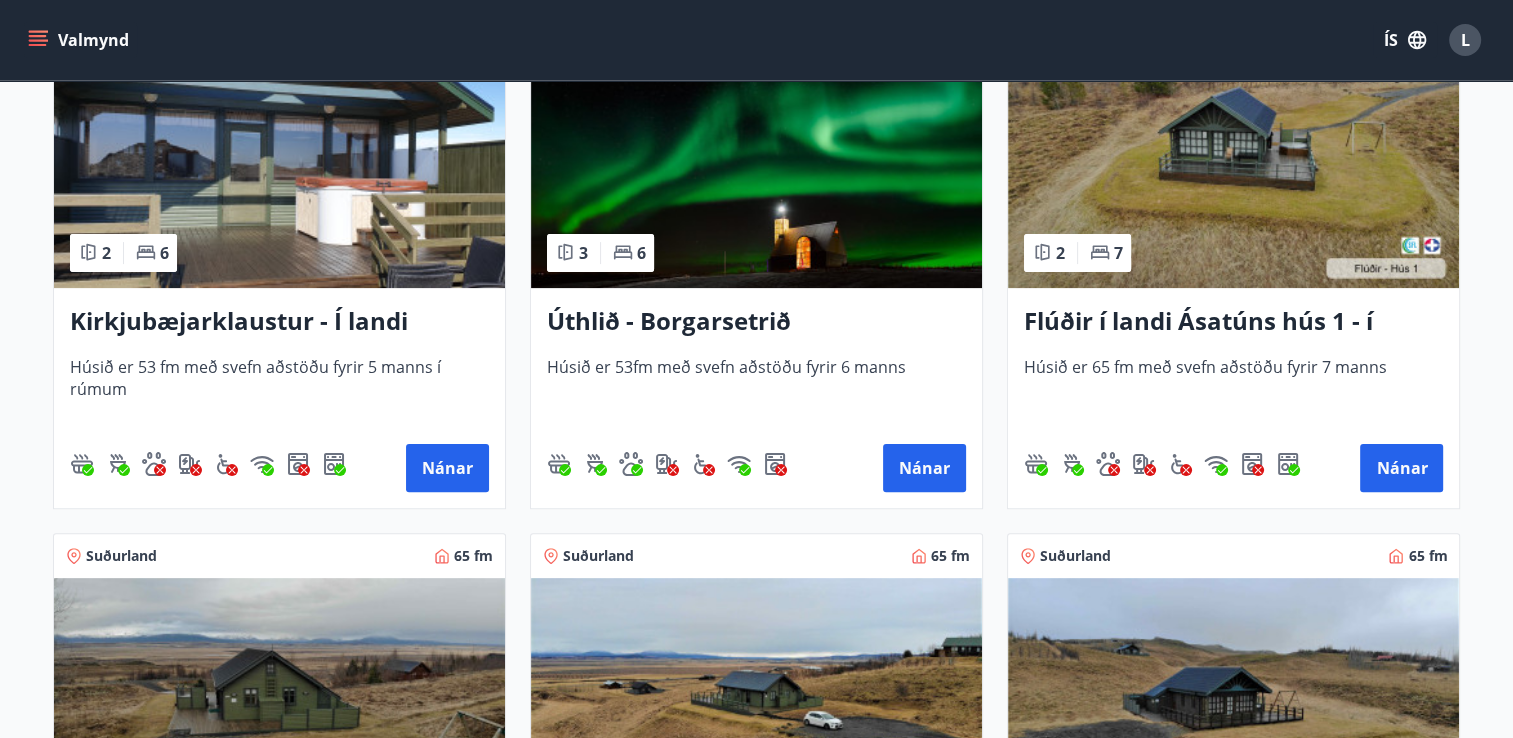 scroll, scrollTop: 500, scrollLeft: 0, axis: vertical 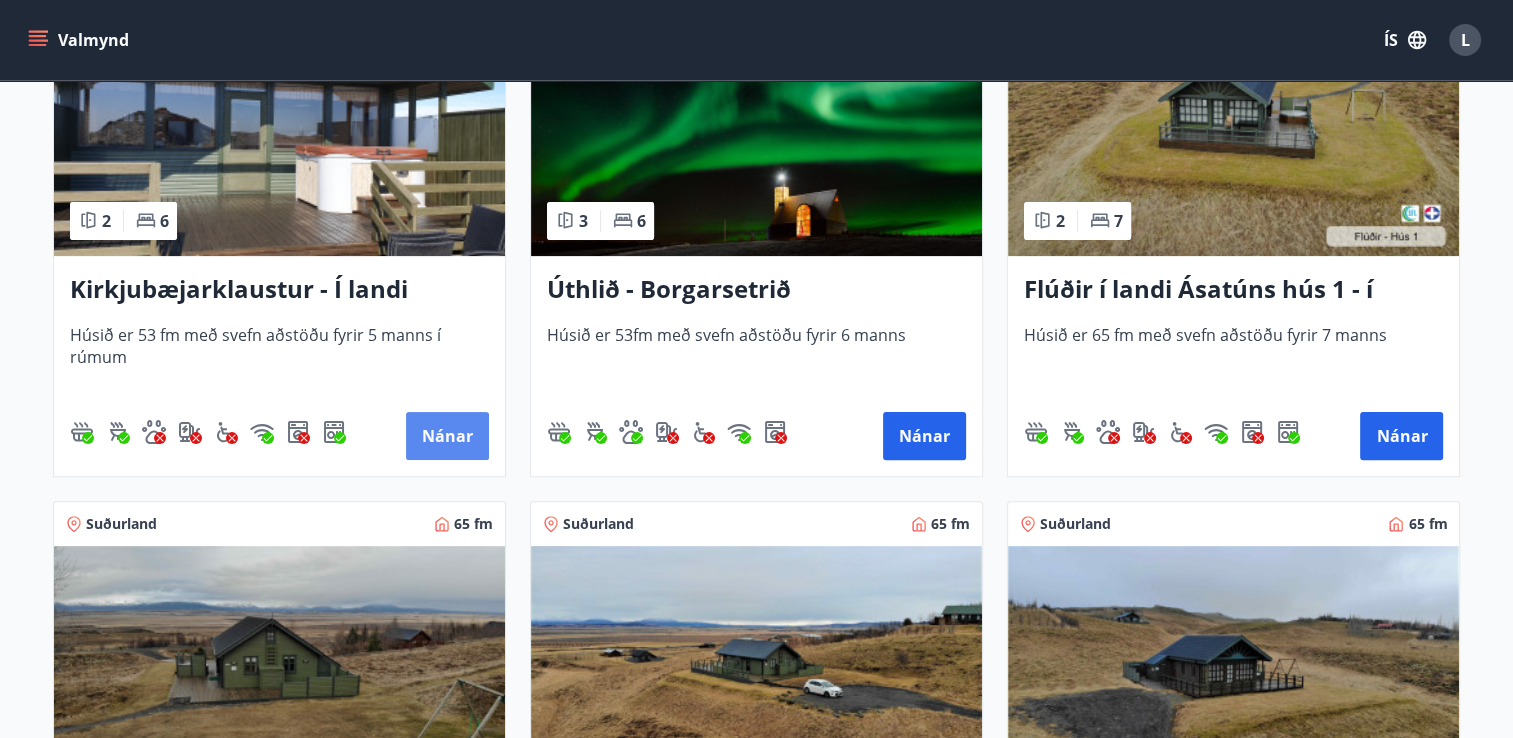 click on "Nánar" at bounding box center (447, 436) 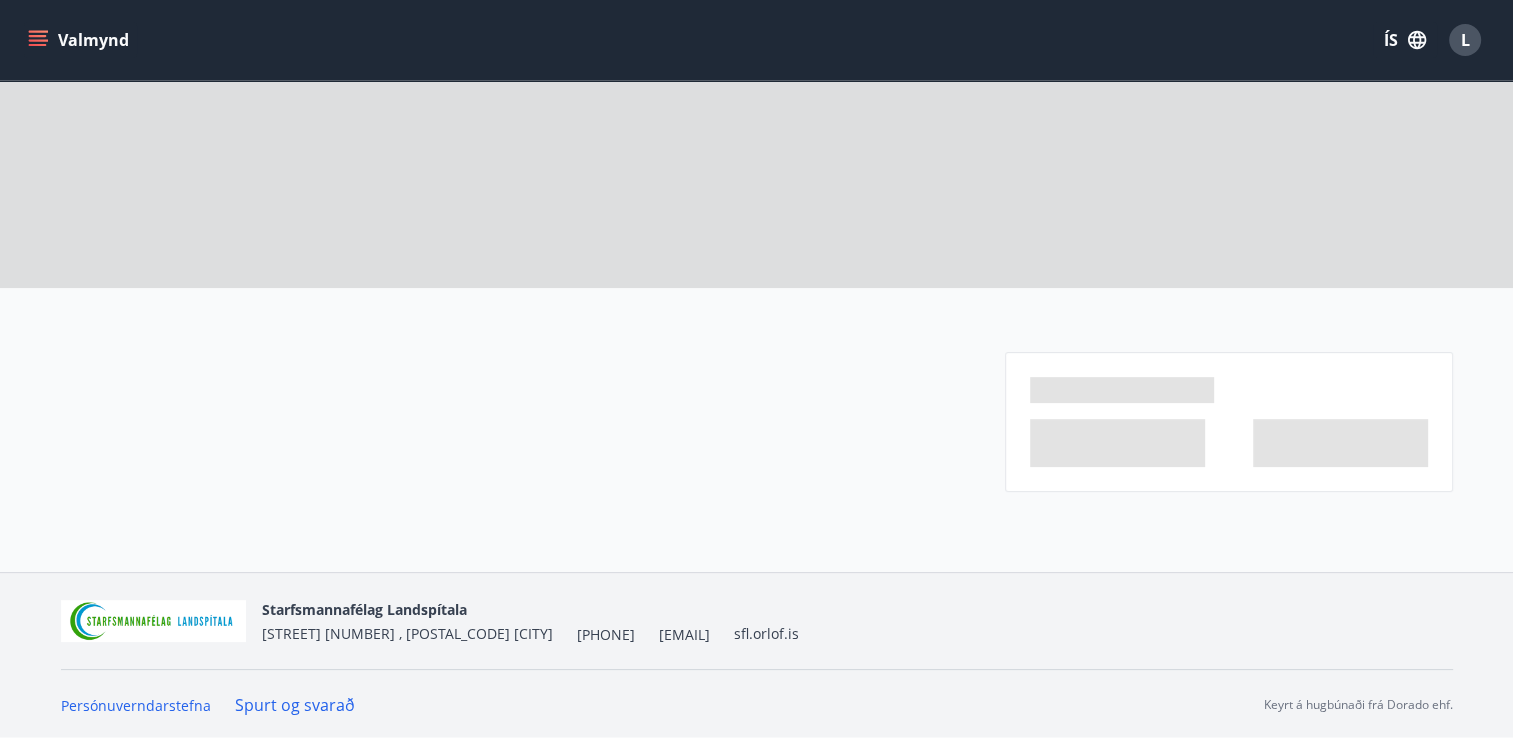 scroll, scrollTop: 0, scrollLeft: 0, axis: both 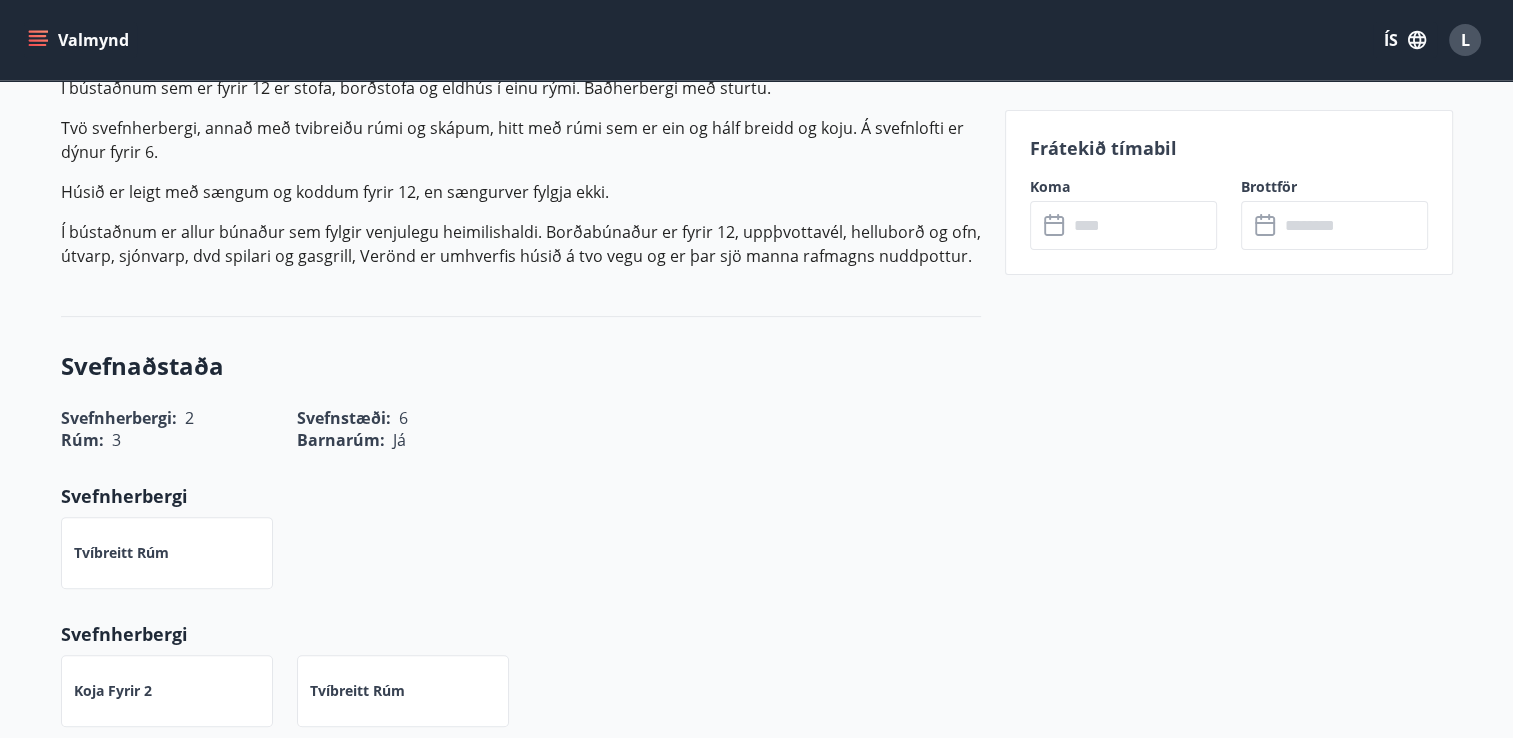 click 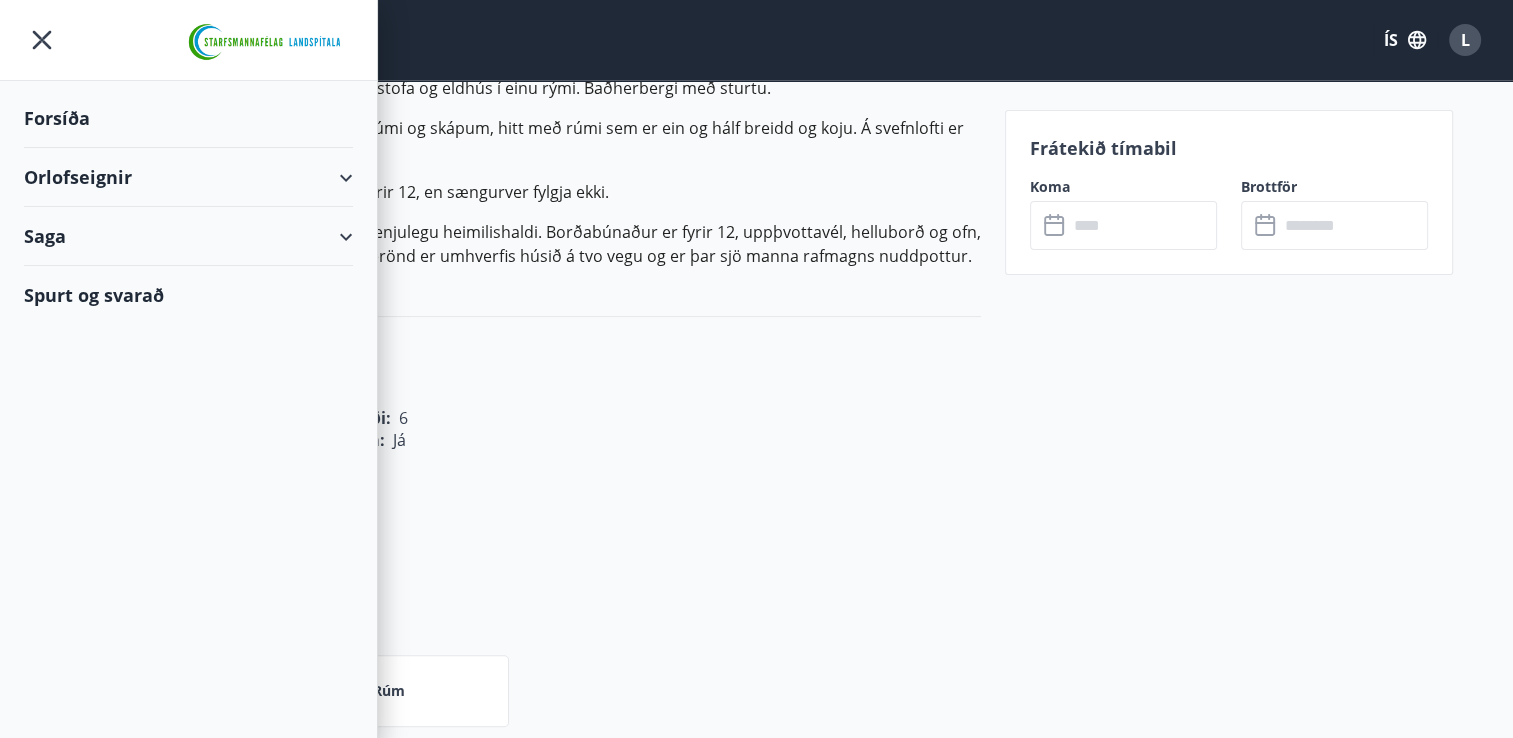 click on "Forsíða" at bounding box center [188, 118] 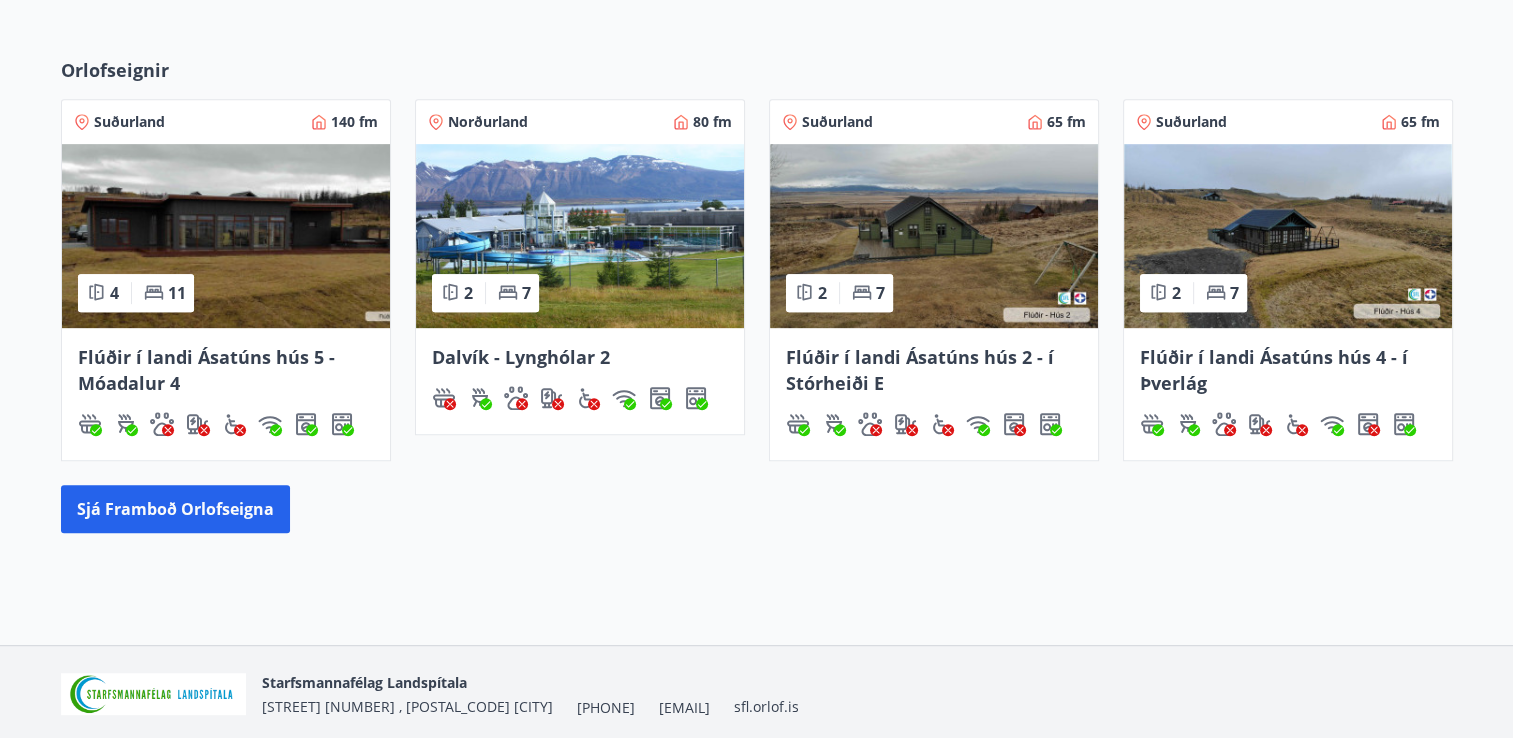 scroll, scrollTop: 935, scrollLeft: 0, axis: vertical 